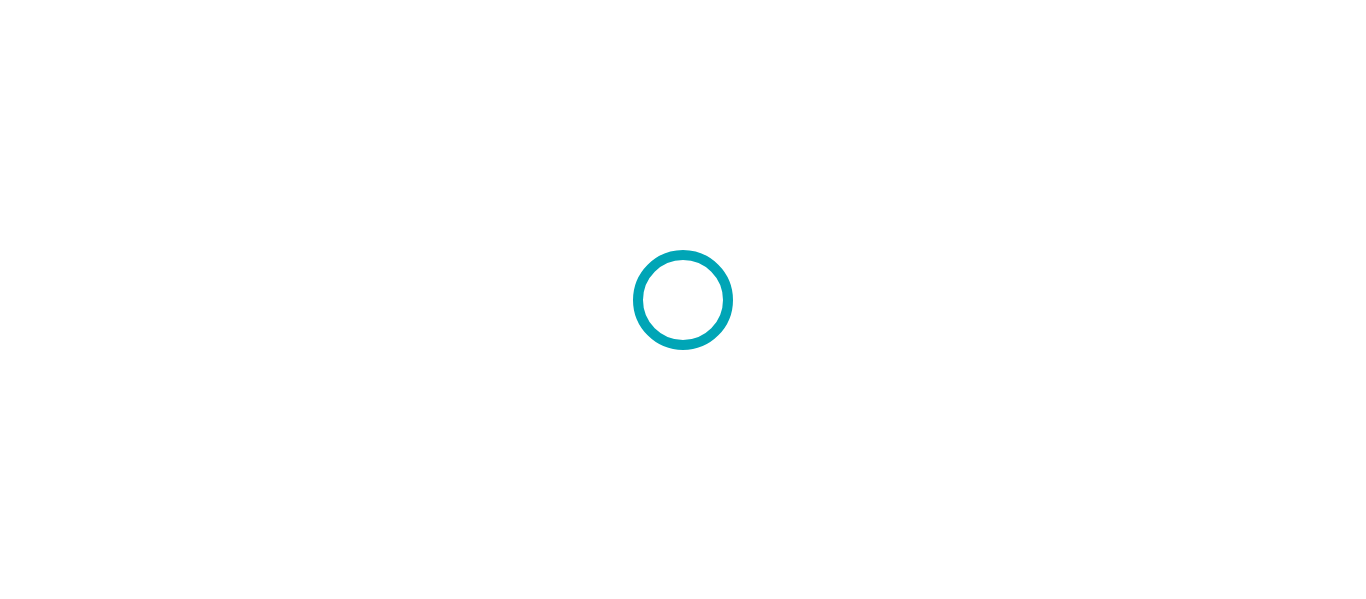 scroll, scrollTop: 0, scrollLeft: 0, axis: both 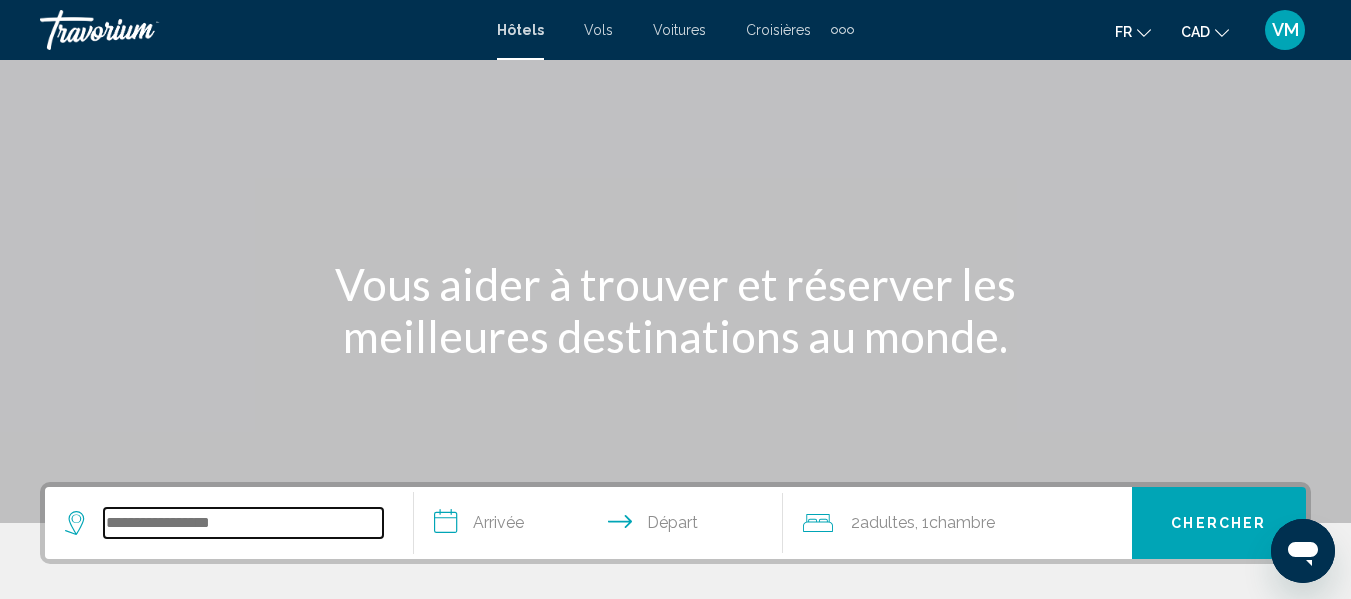 click at bounding box center [243, 523] 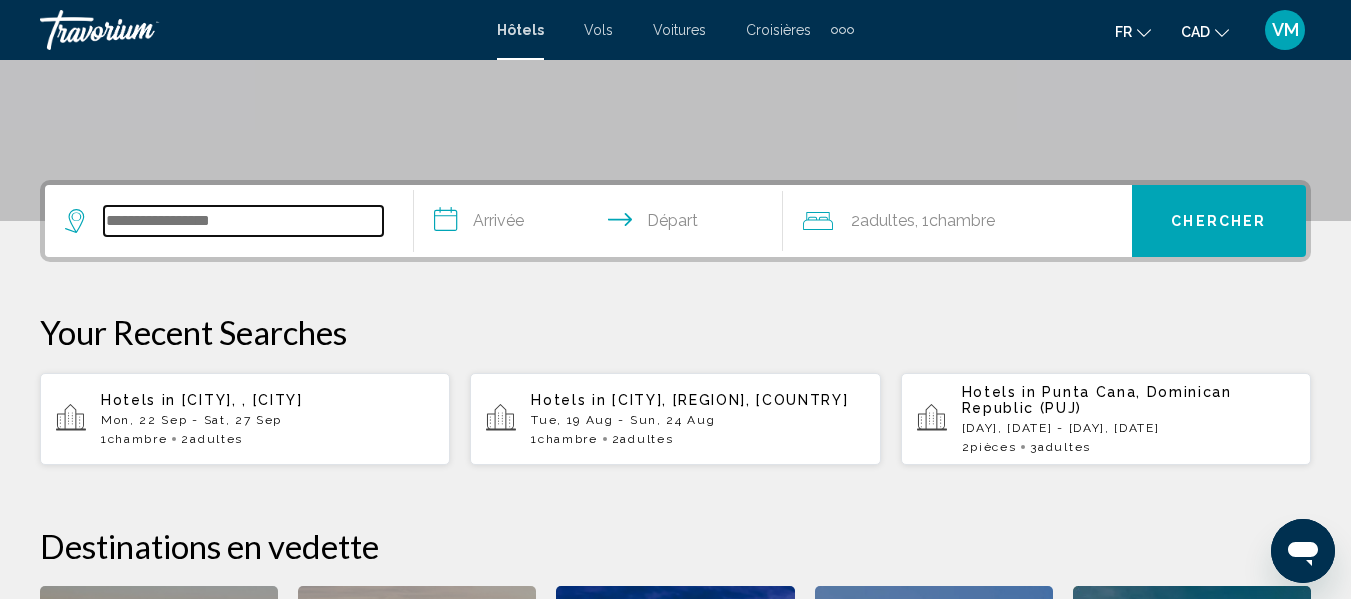 scroll, scrollTop: 494, scrollLeft: 0, axis: vertical 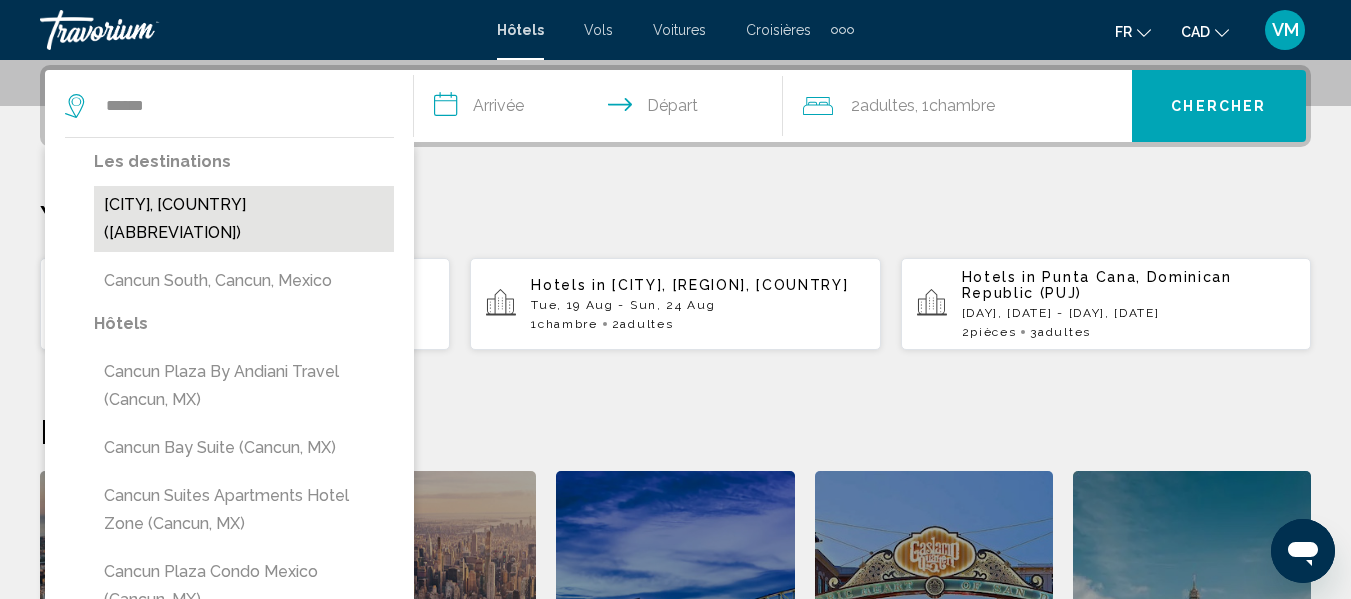 click on "[CITY], [COUNTRY] ([ABBREVIATION])" at bounding box center [244, 219] 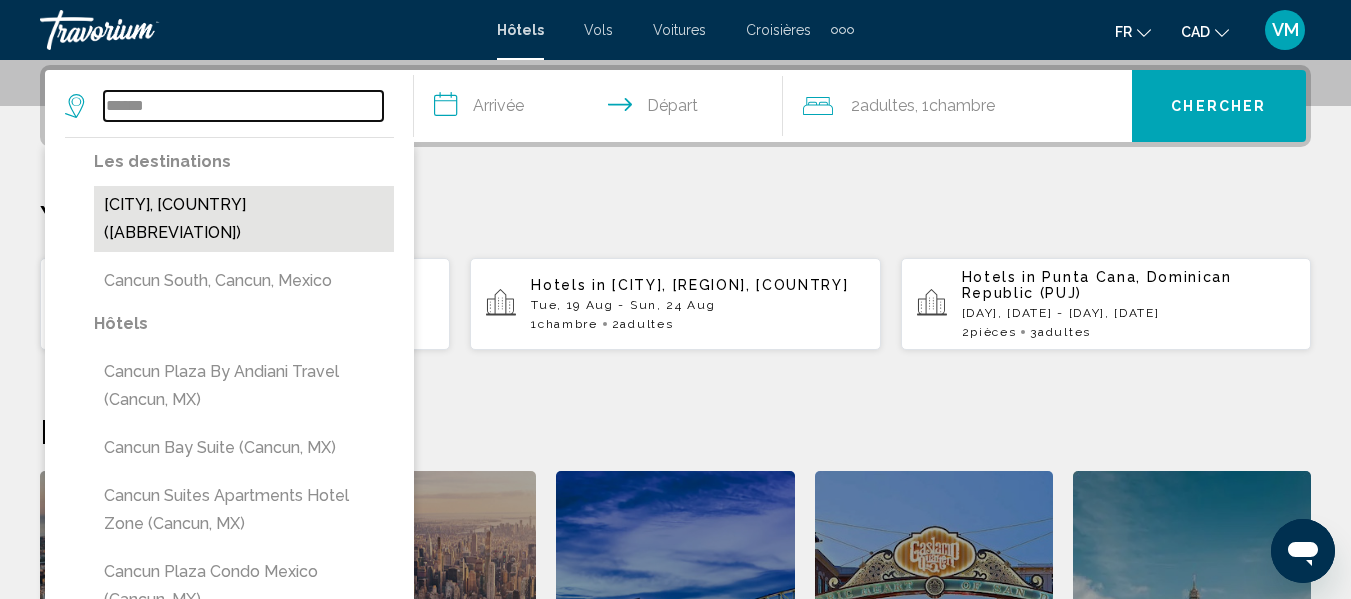 type on "**********" 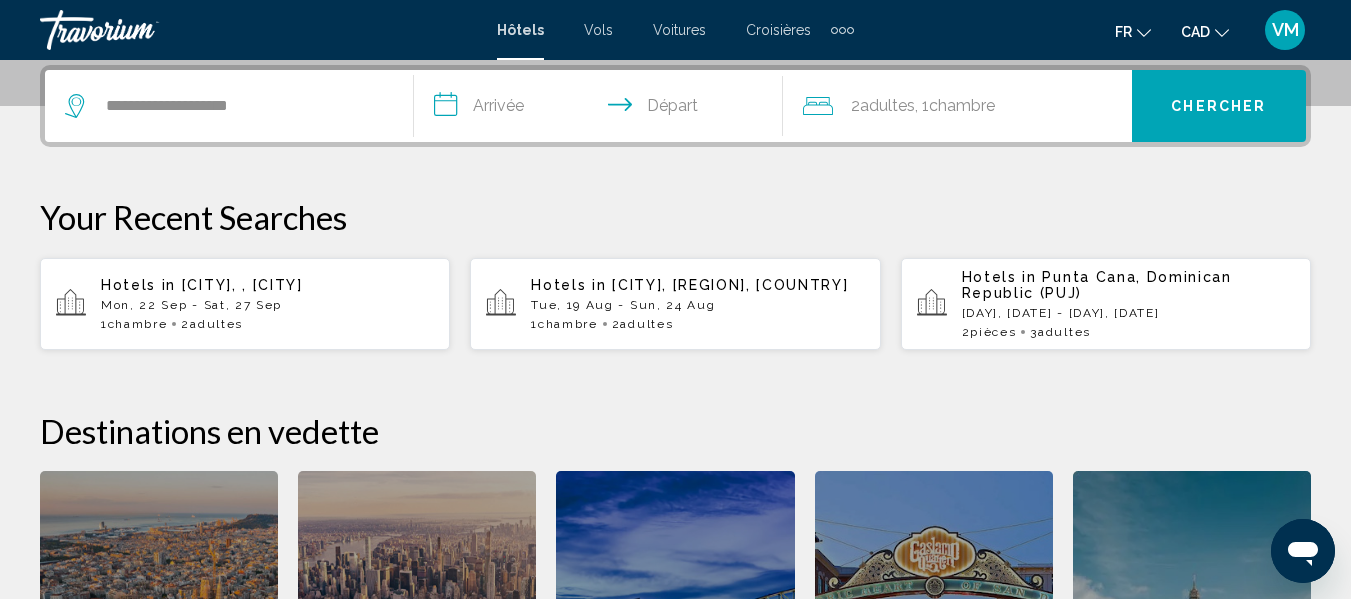 click on "**********" at bounding box center (602, 109) 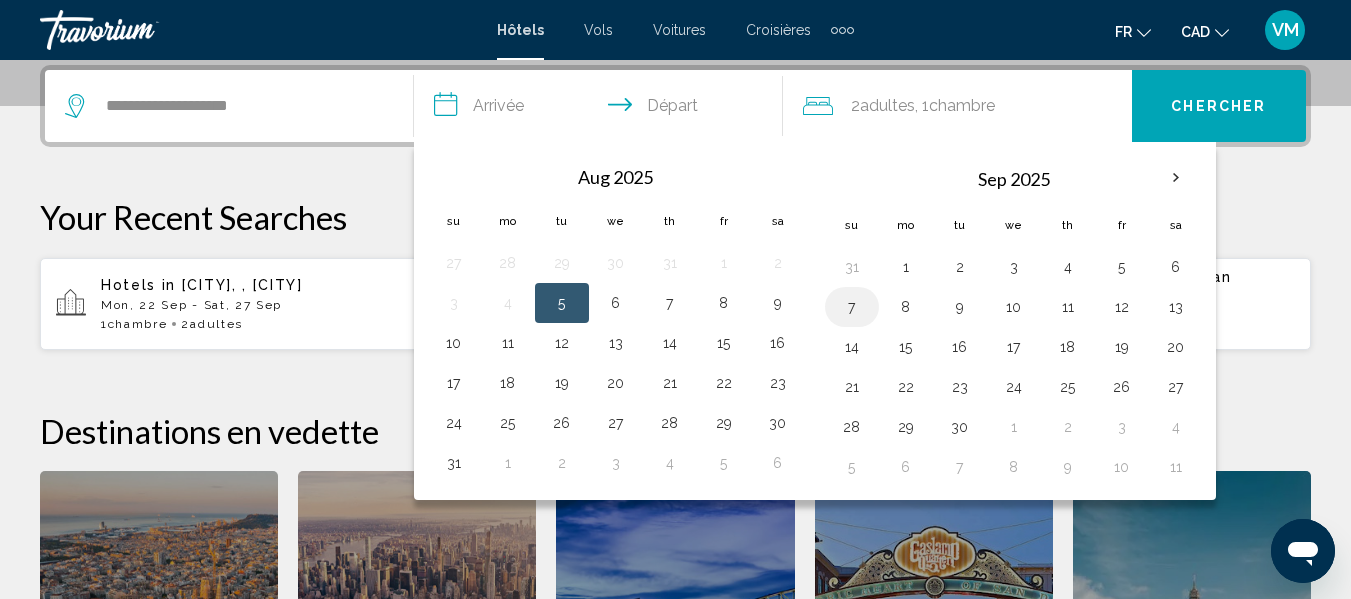 click on "7" at bounding box center [852, 307] 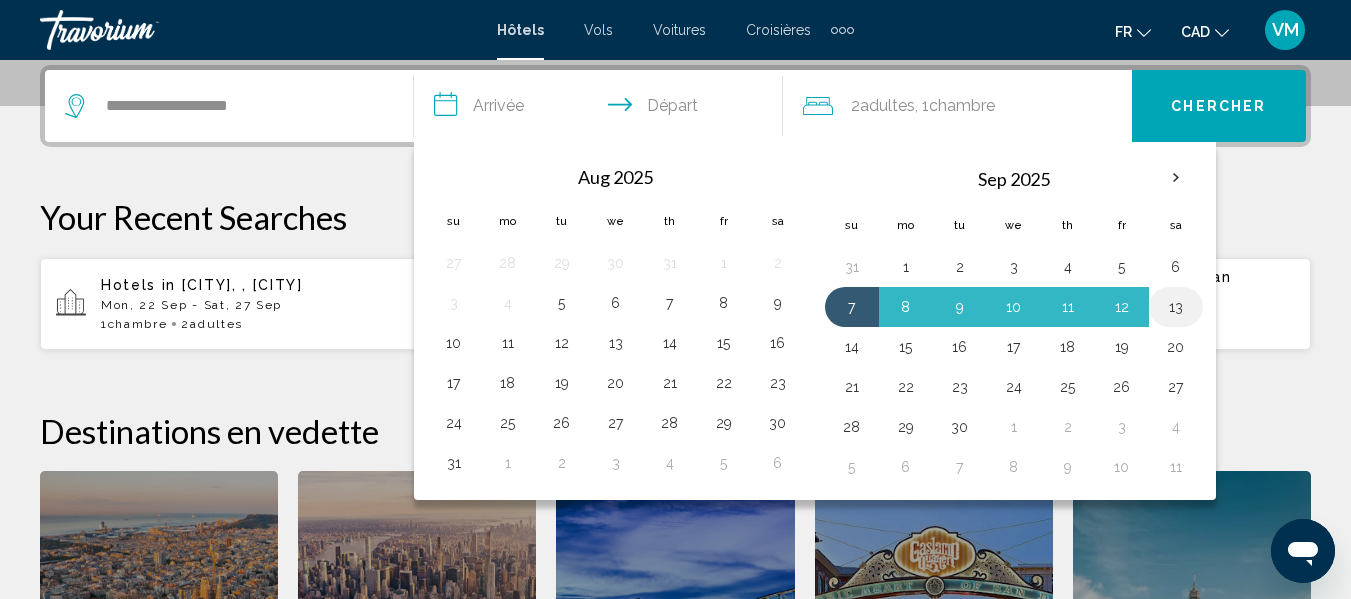 click on "13" at bounding box center [1176, 307] 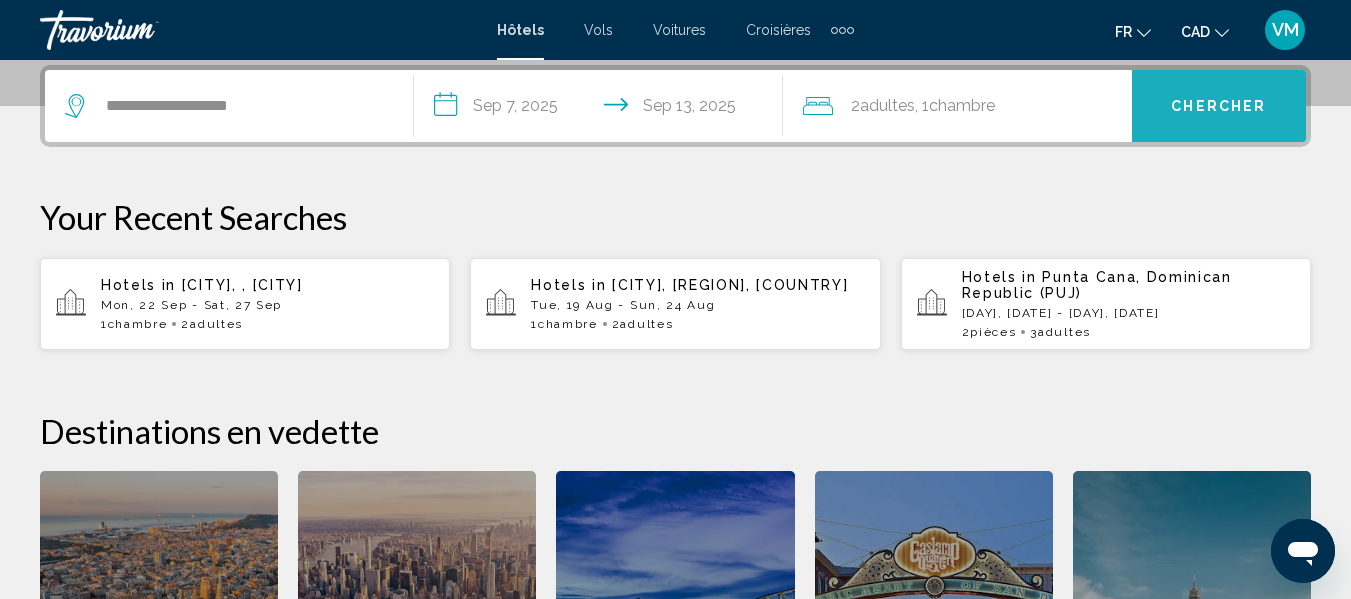 click on "Chercher" at bounding box center [1219, 106] 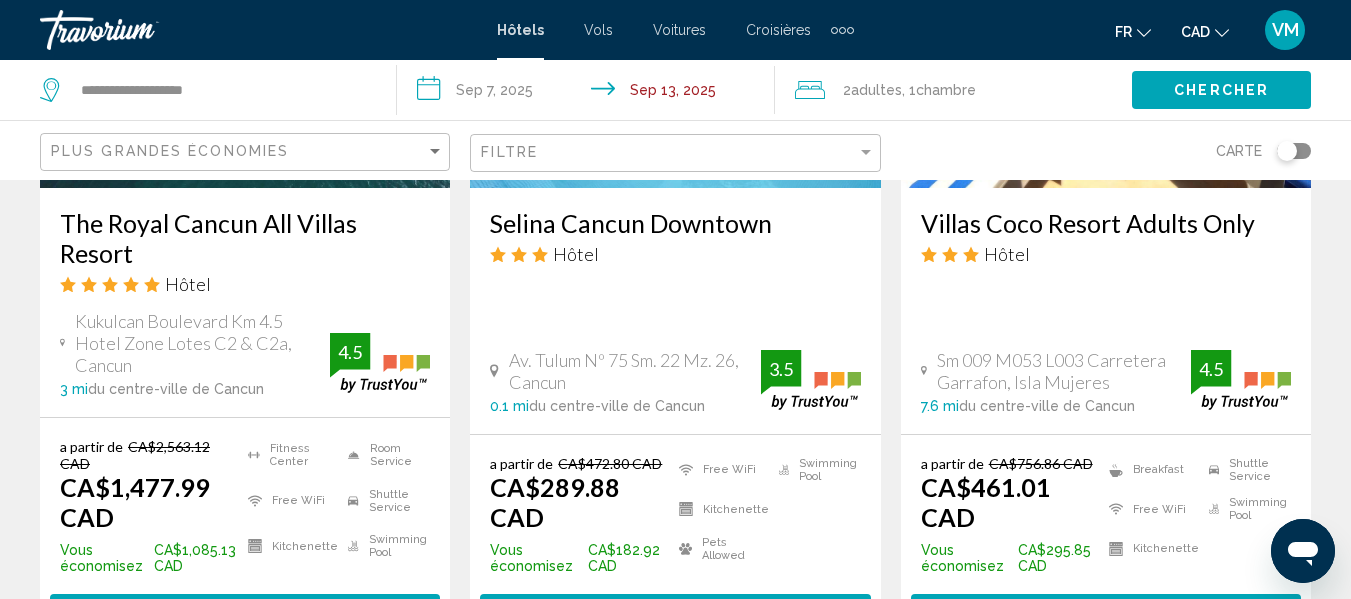 scroll, scrollTop: 1932, scrollLeft: 0, axis: vertical 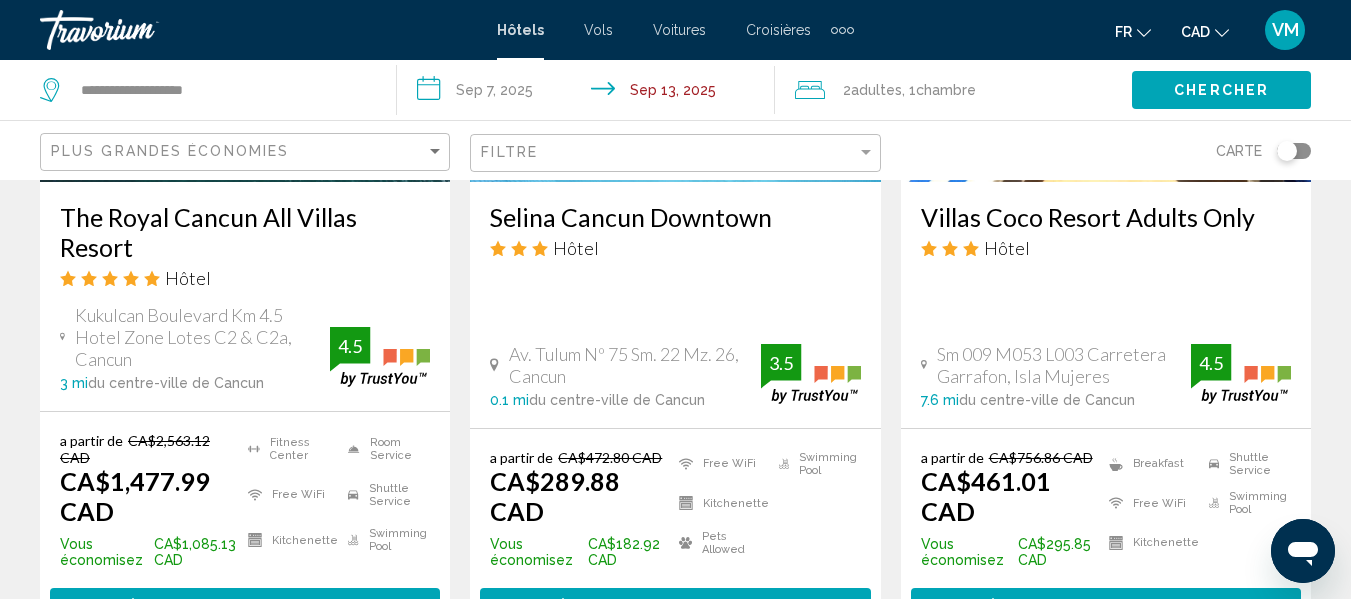 click on "Filtre" 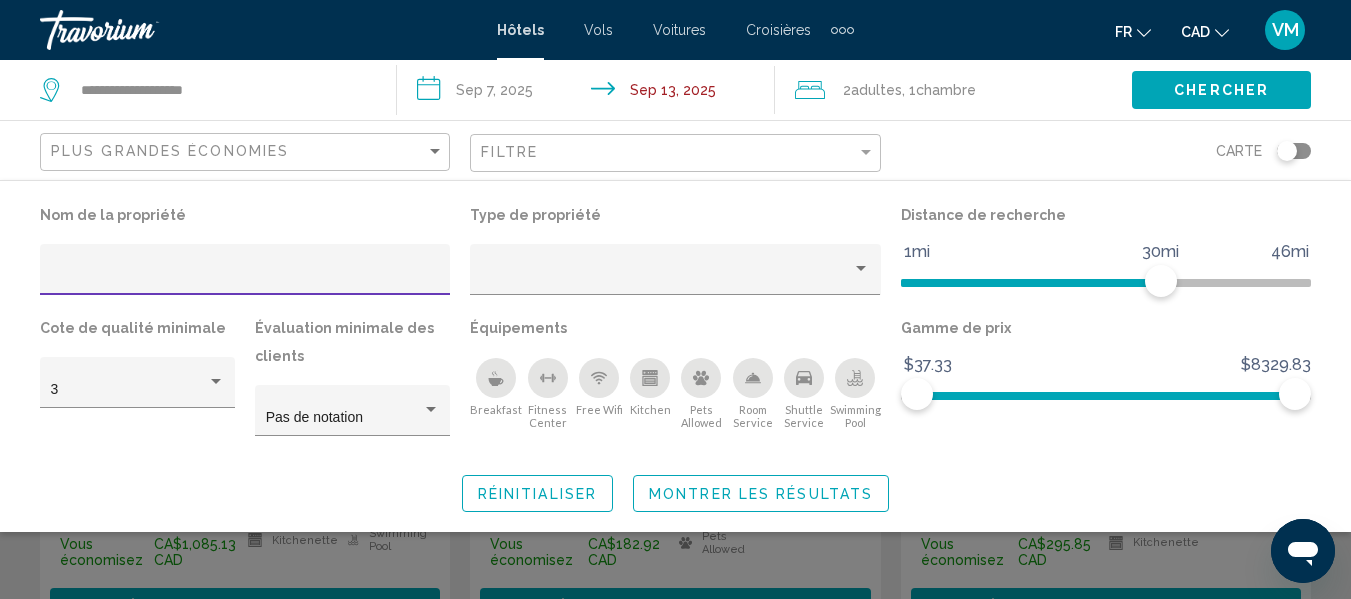 click on "Carte" 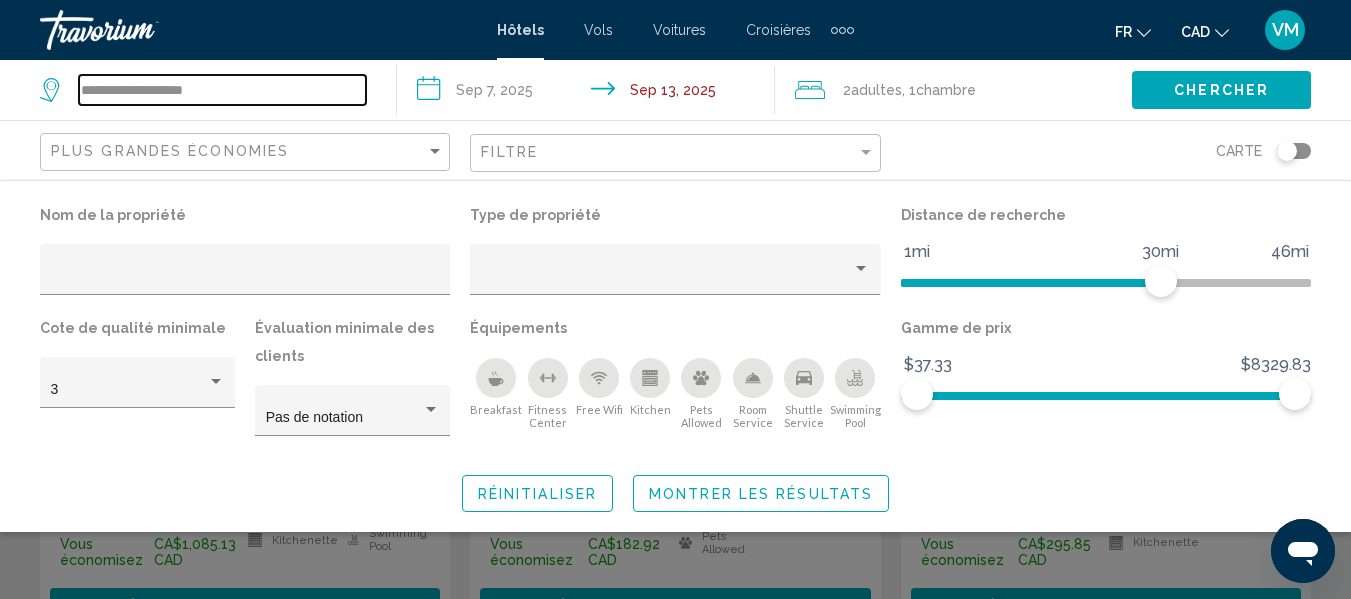 click on "**********" at bounding box center [222, 90] 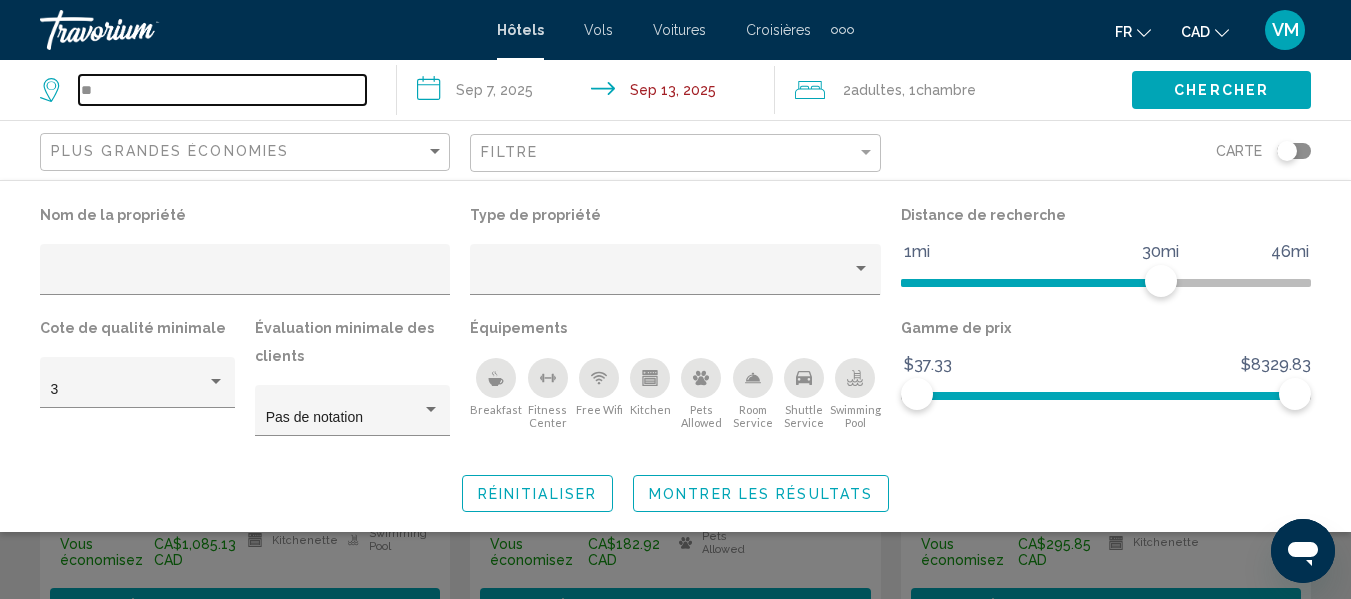 type on "*" 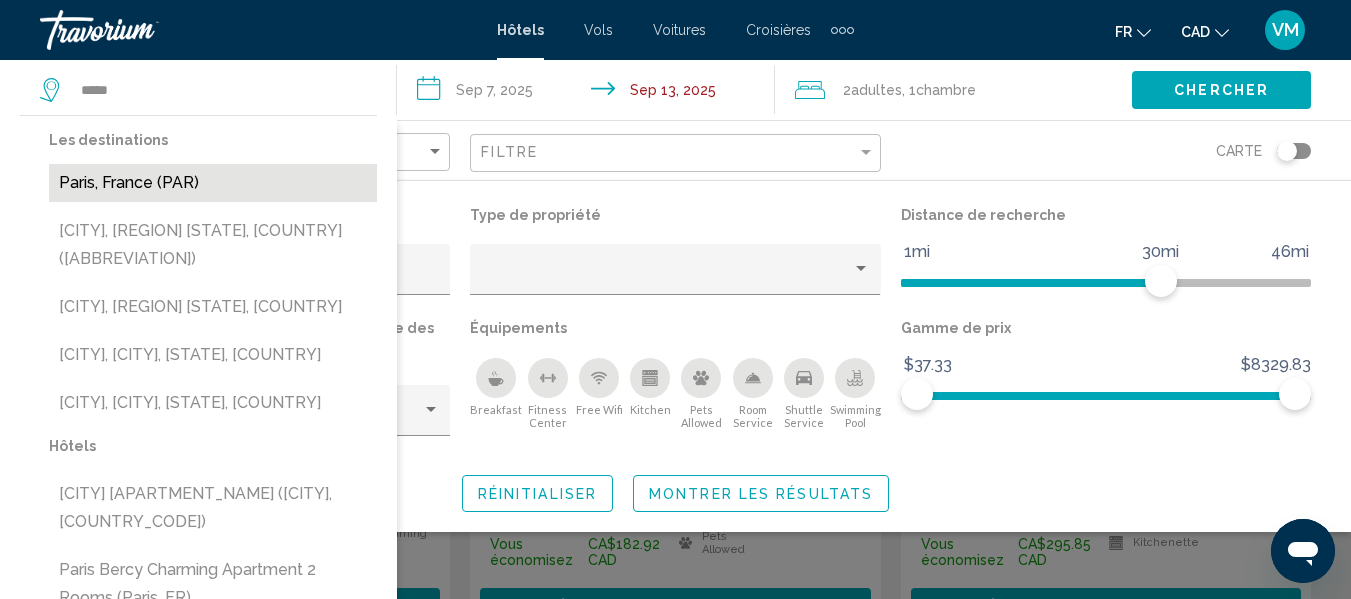 click on "Paris, France (PAR)" at bounding box center (213, 183) 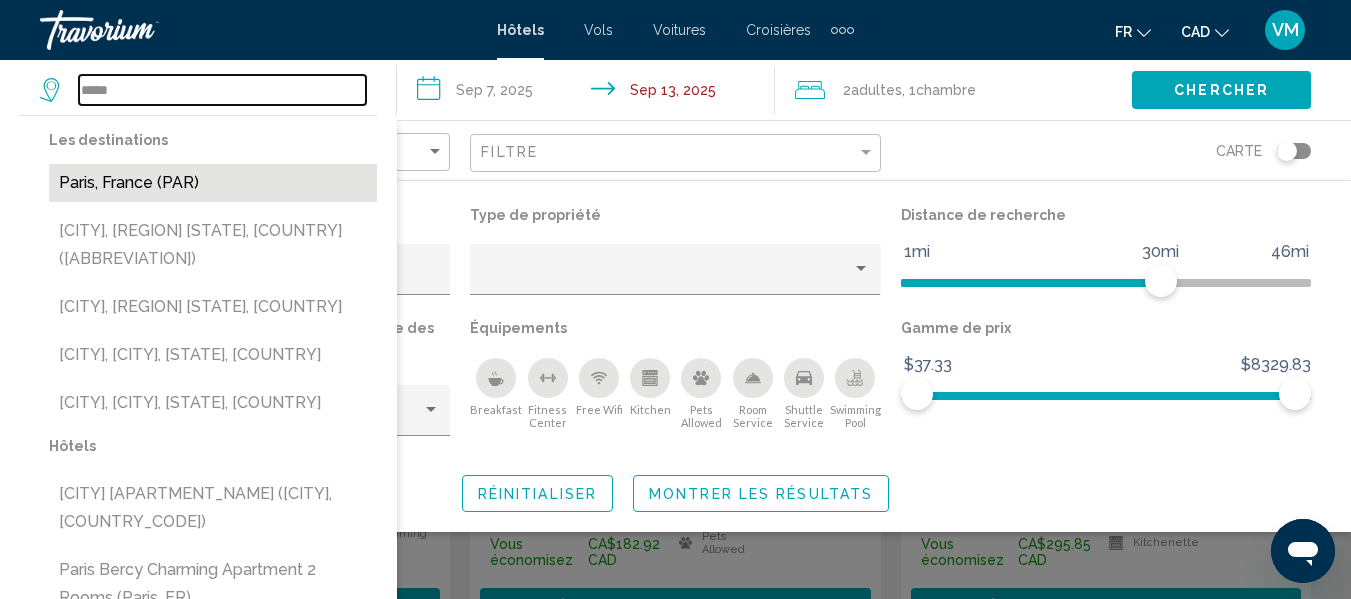 type on "**********" 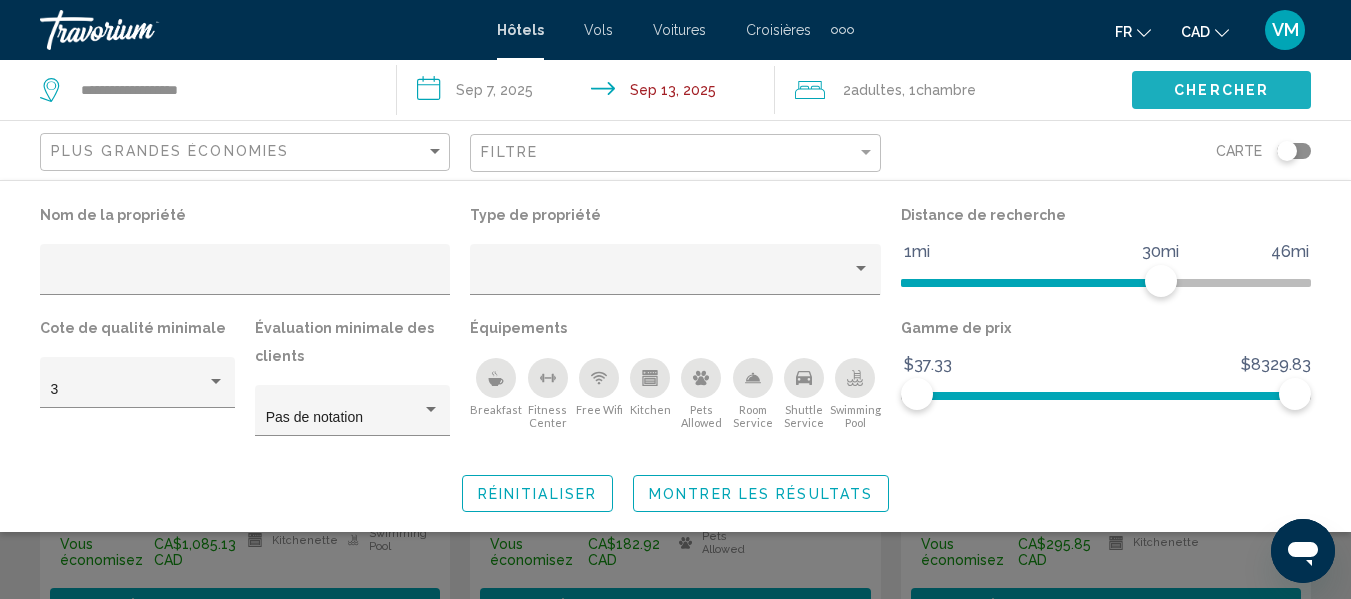 click on "Chercher" 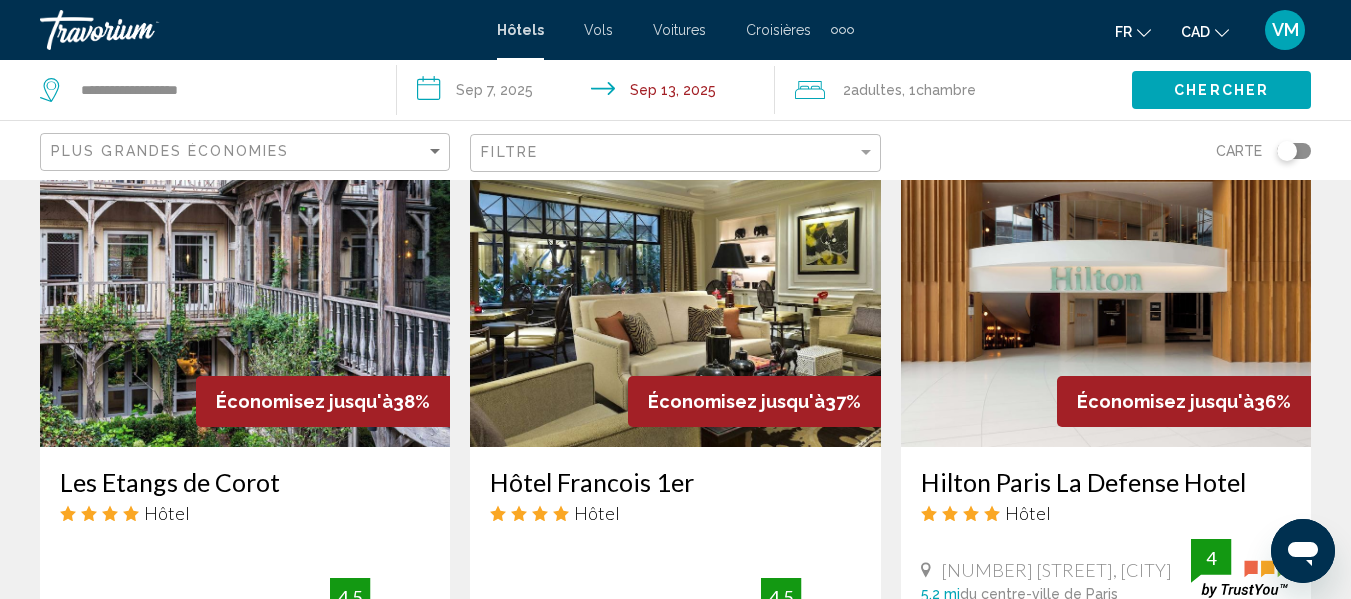 scroll, scrollTop: 877, scrollLeft: 0, axis: vertical 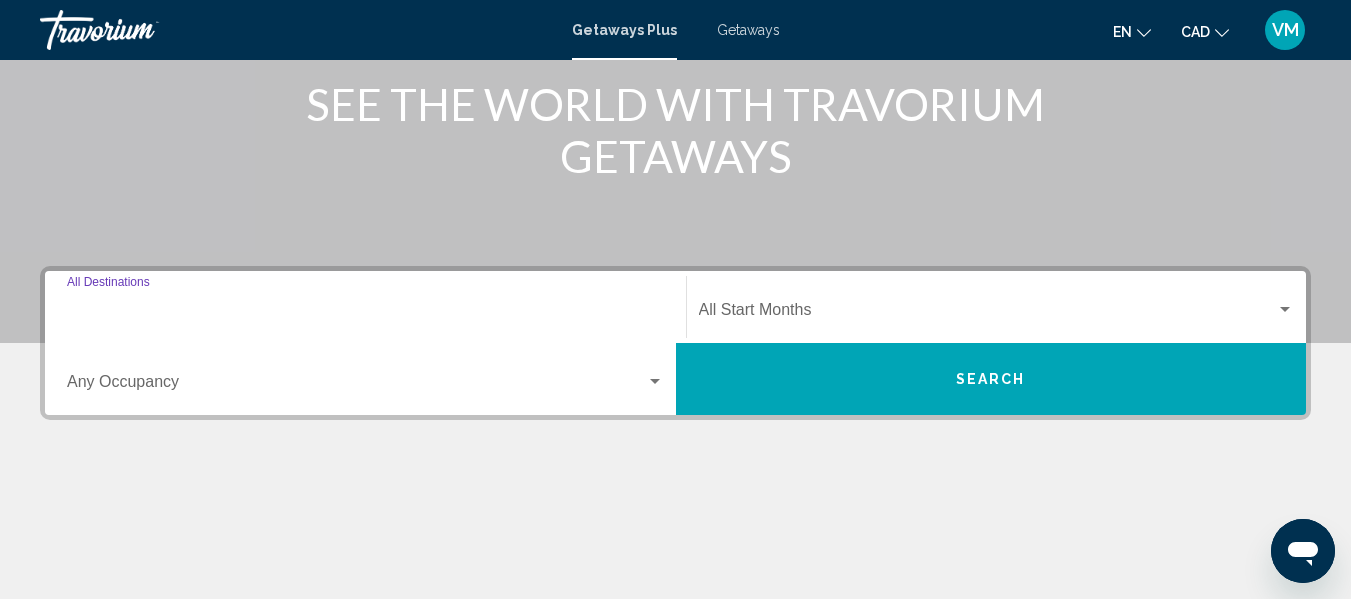 click on "Destination All Destinations" at bounding box center (365, 314) 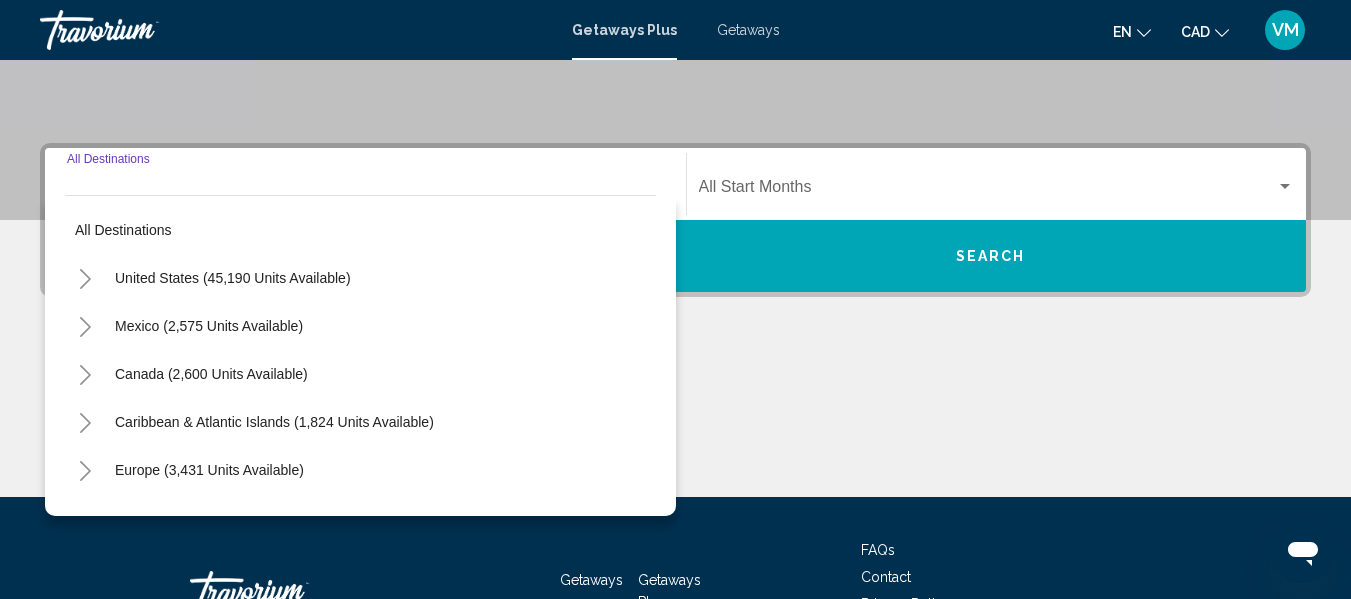 scroll, scrollTop: 458, scrollLeft: 0, axis: vertical 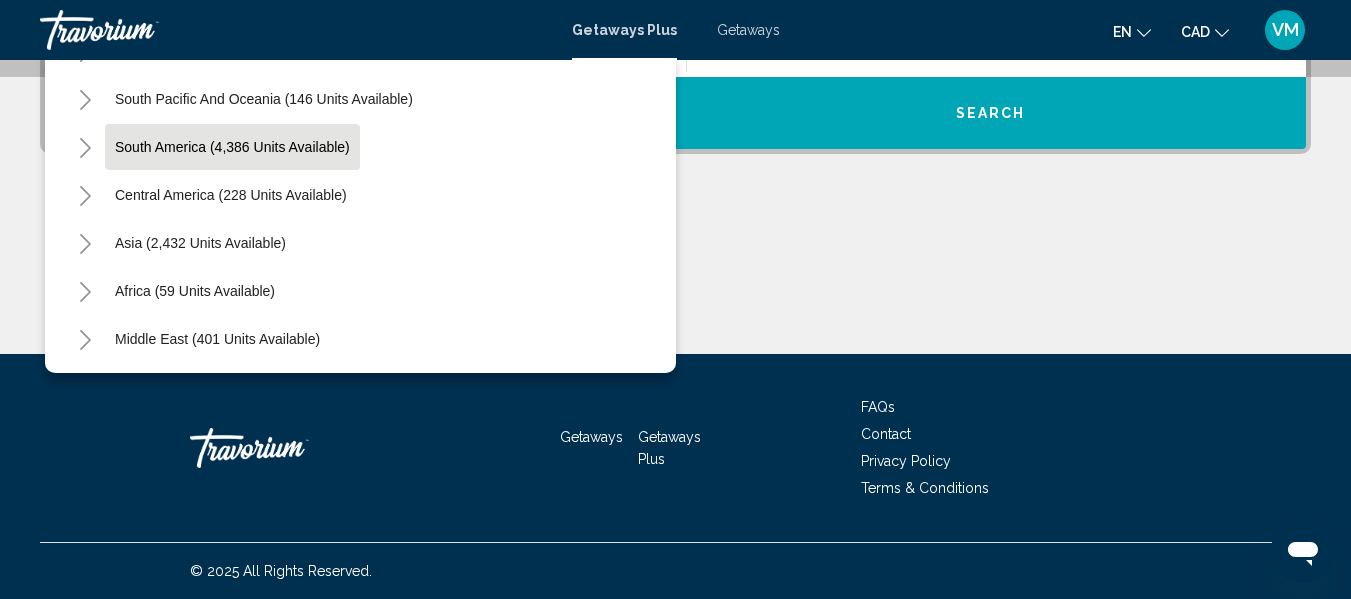 click on "South America (4,386 units available)" at bounding box center [231, 195] 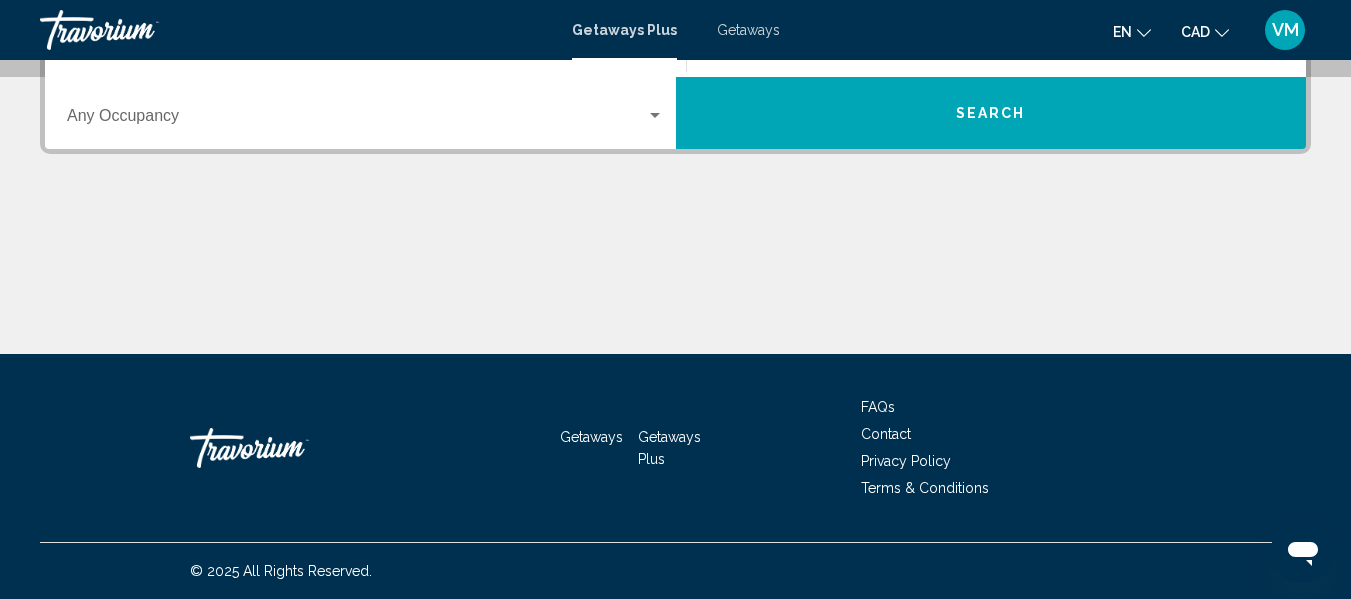 scroll, scrollTop: 458, scrollLeft: 0, axis: vertical 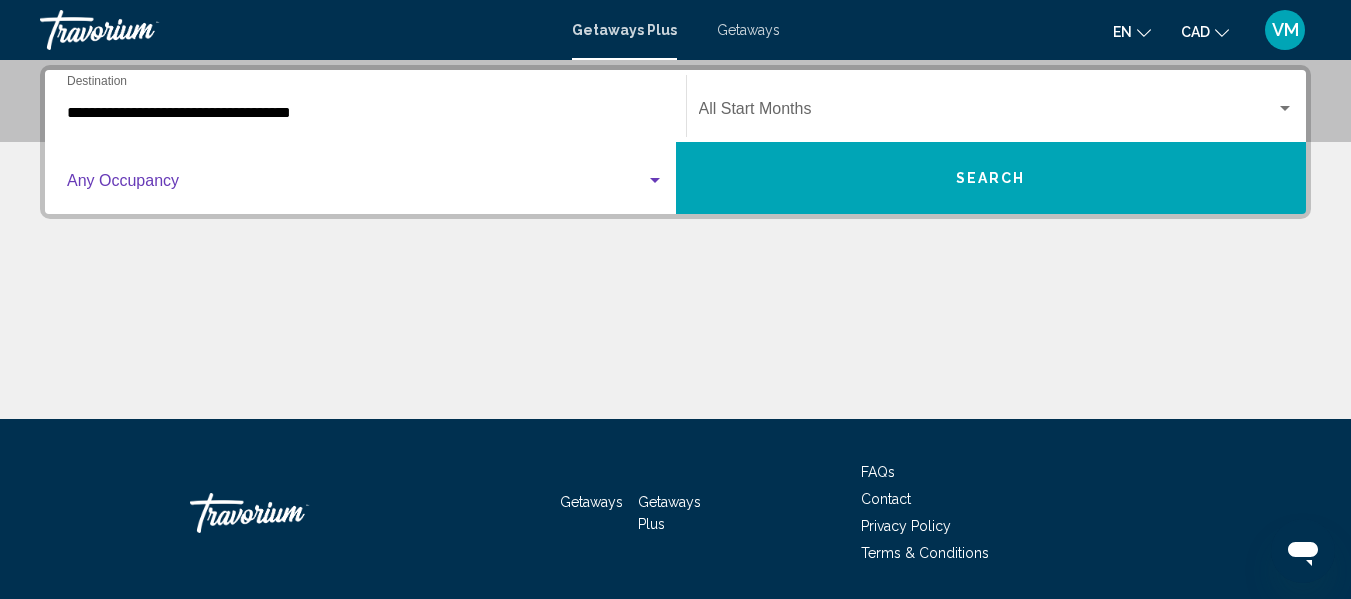 click at bounding box center [356, 185] 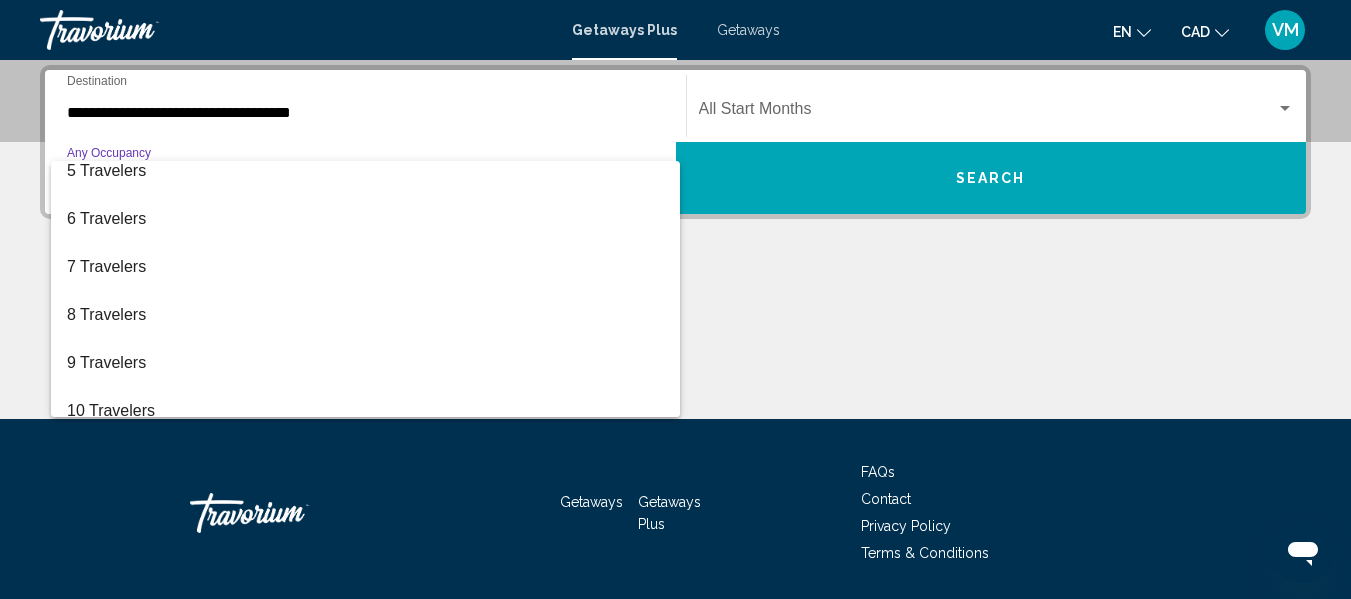 scroll, scrollTop: 224, scrollLeft: 0, axis: vertical 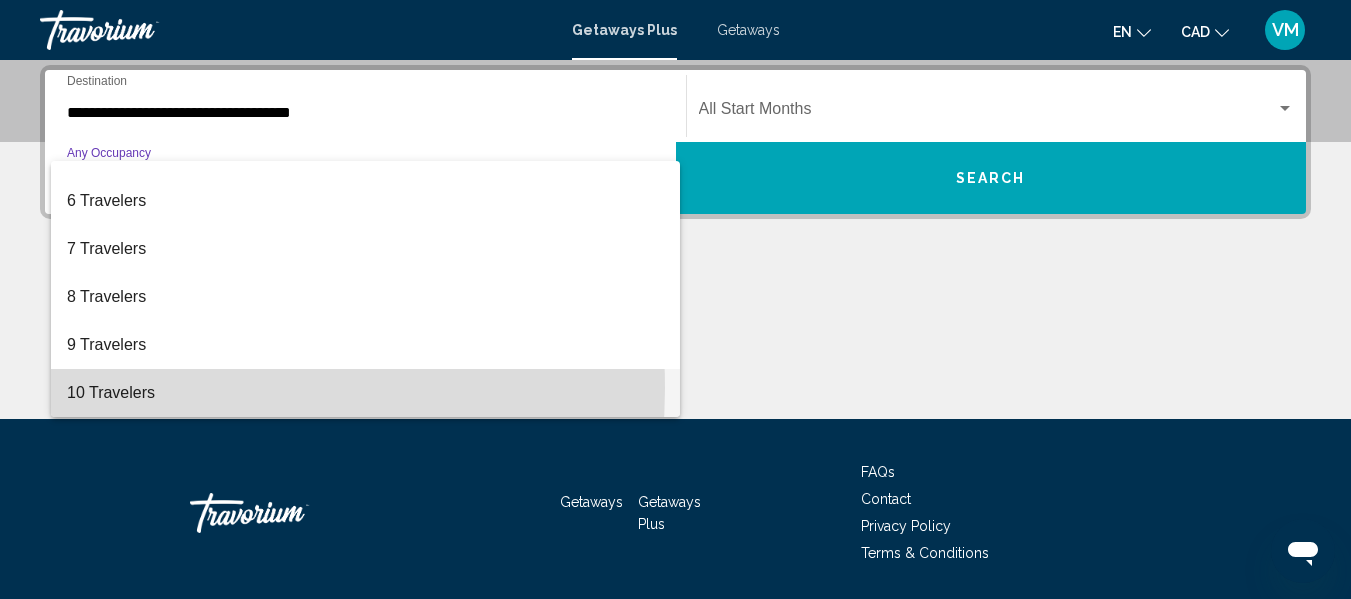 click on "10 Travelers" at bounding box center [365, 393] 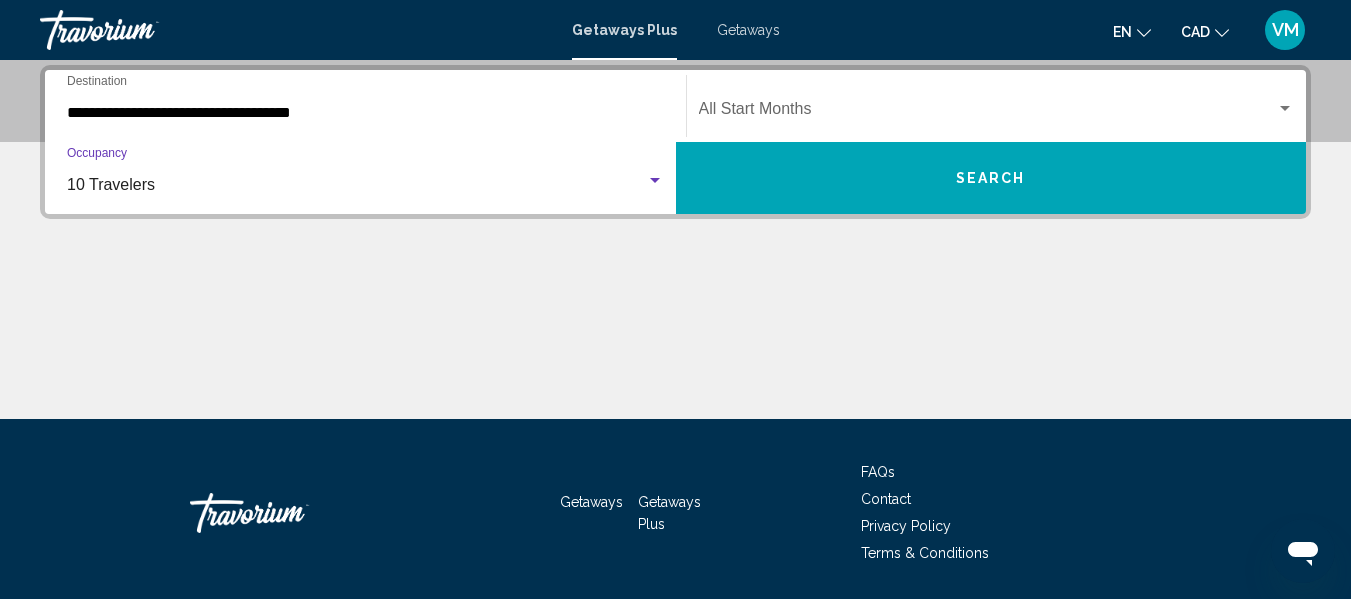 click on "Start Month All Start Months" 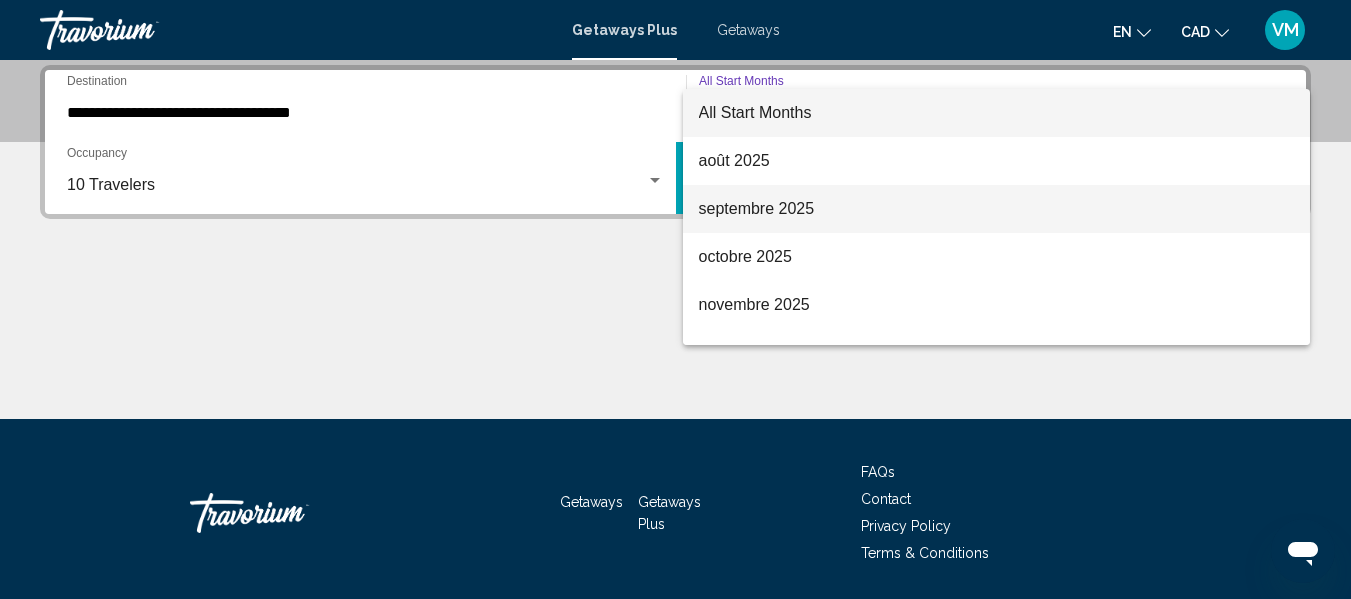 click on "septembre 2025" at bounding box center [997, 209] 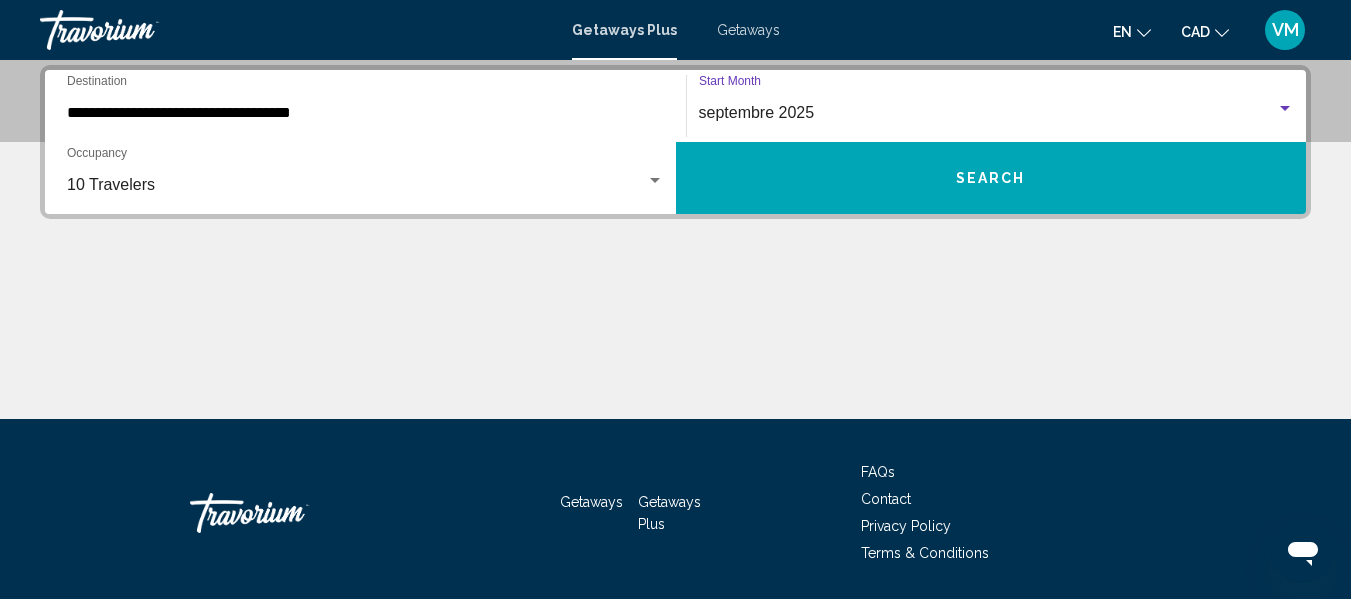 click on "Search" at bounding box center [991, 178] 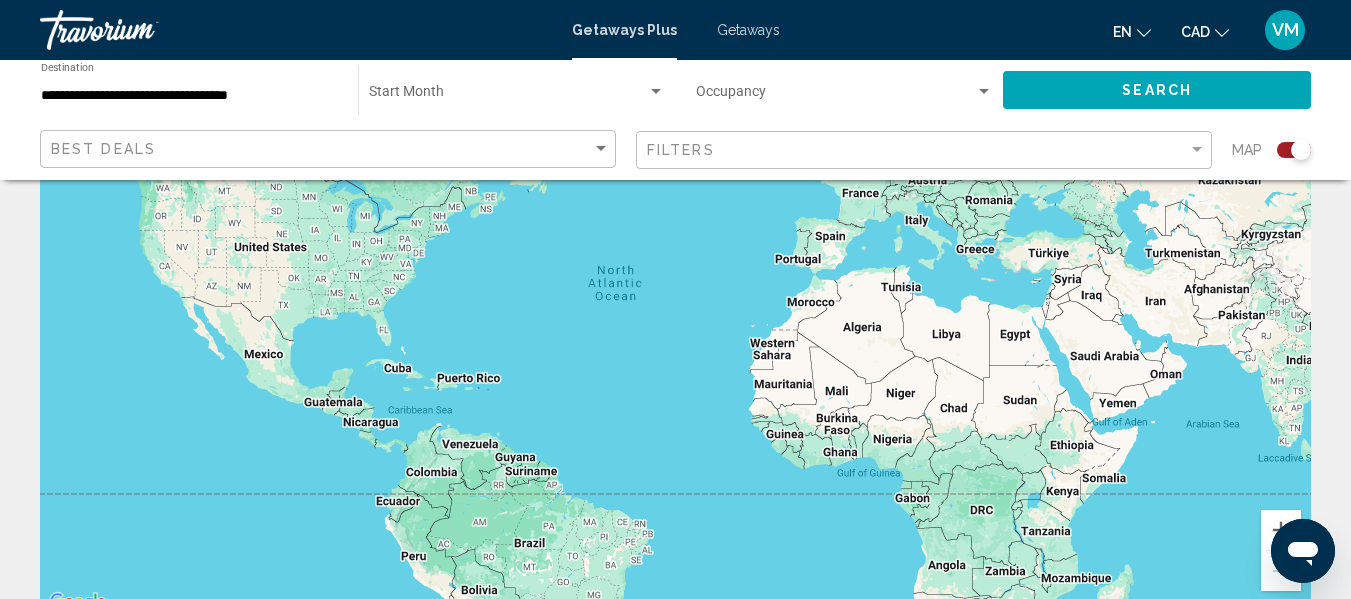 scroll, scrollTop: 184, scrollLeft: 0, axis: vertical 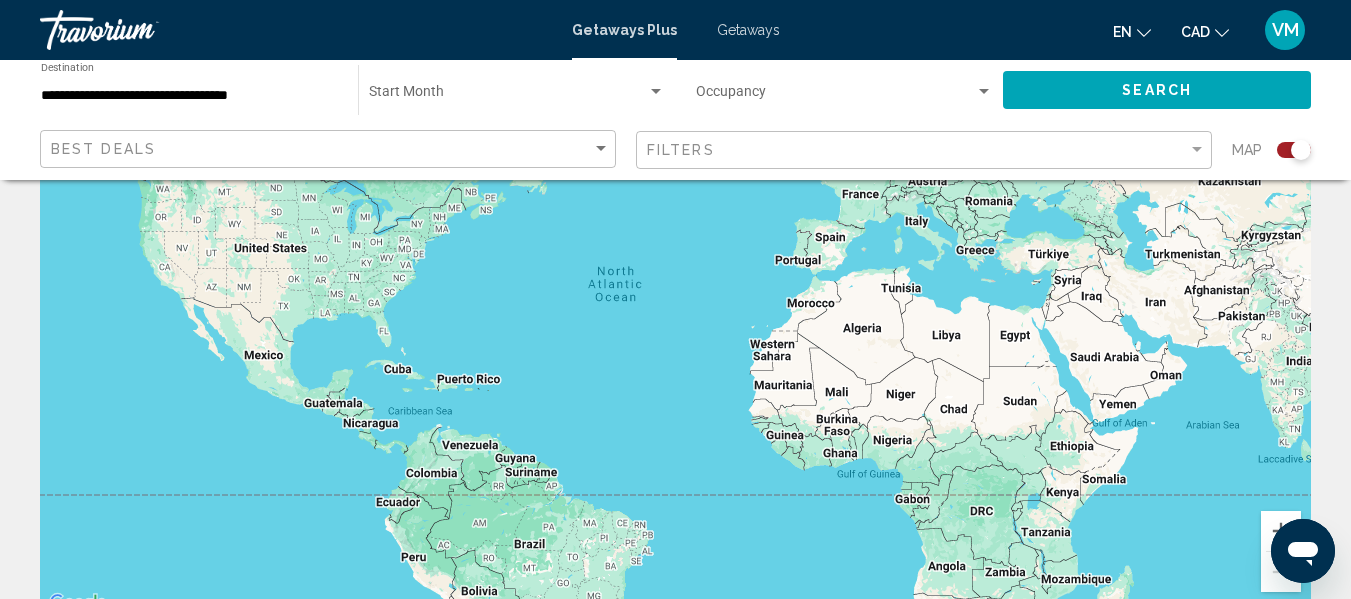 click on "Occupancy Any Occupancy" 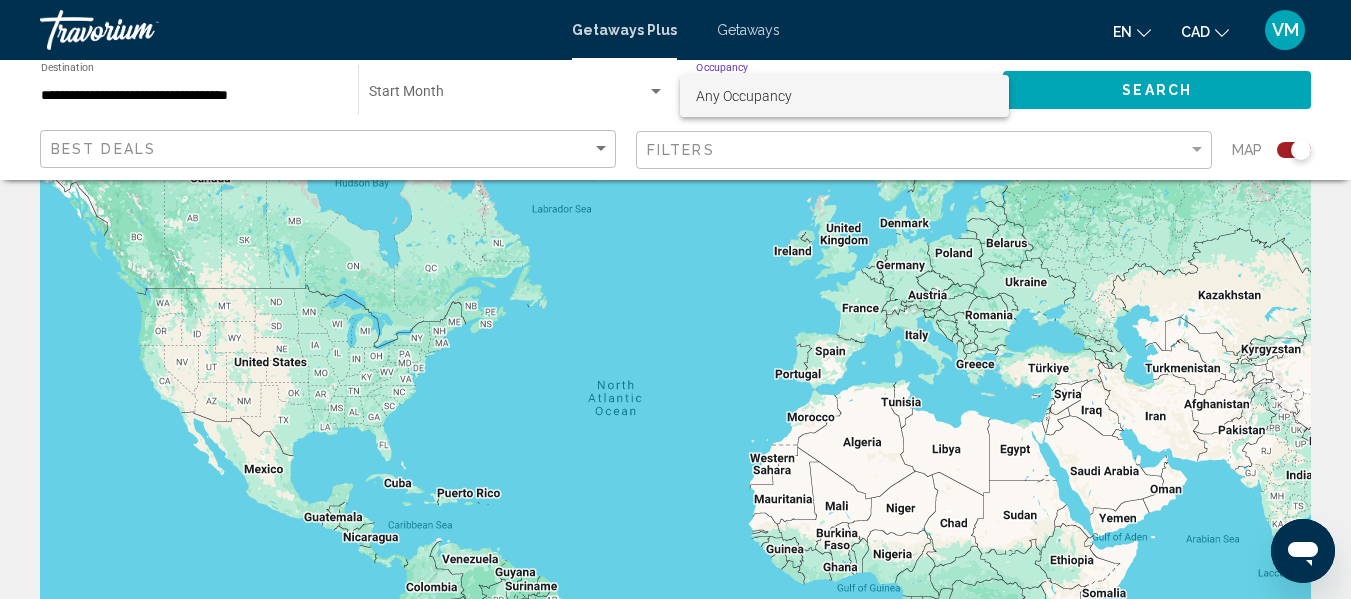 scroll, scrollTop: 68, scrollLeft: 0, axis: vertical 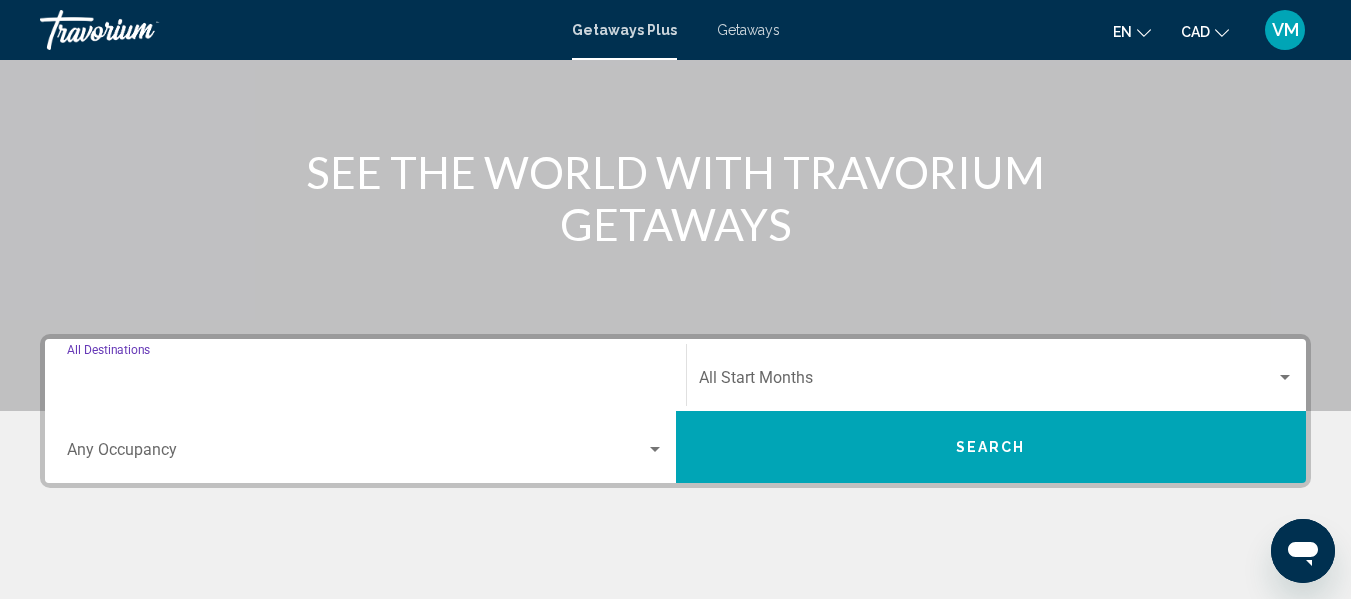 click on "Destination All Destinations" at bounding box center (365, 382) 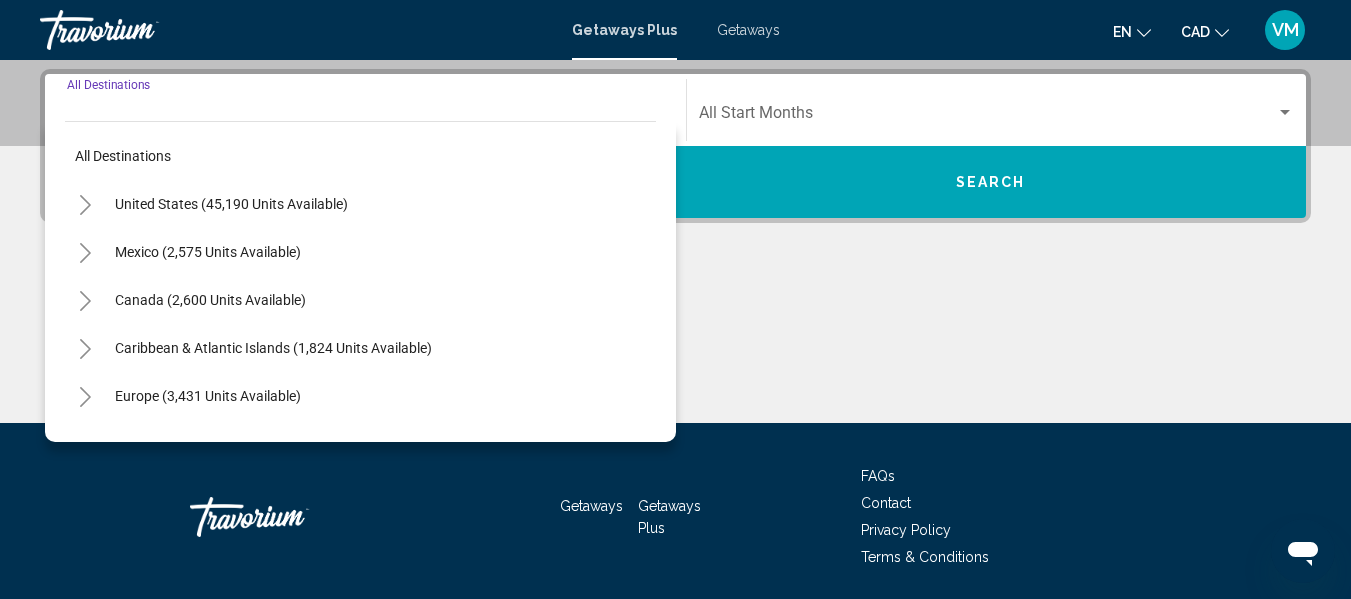 scroll, scrollTop: 458, scrollLeft: 0, axis: vertical 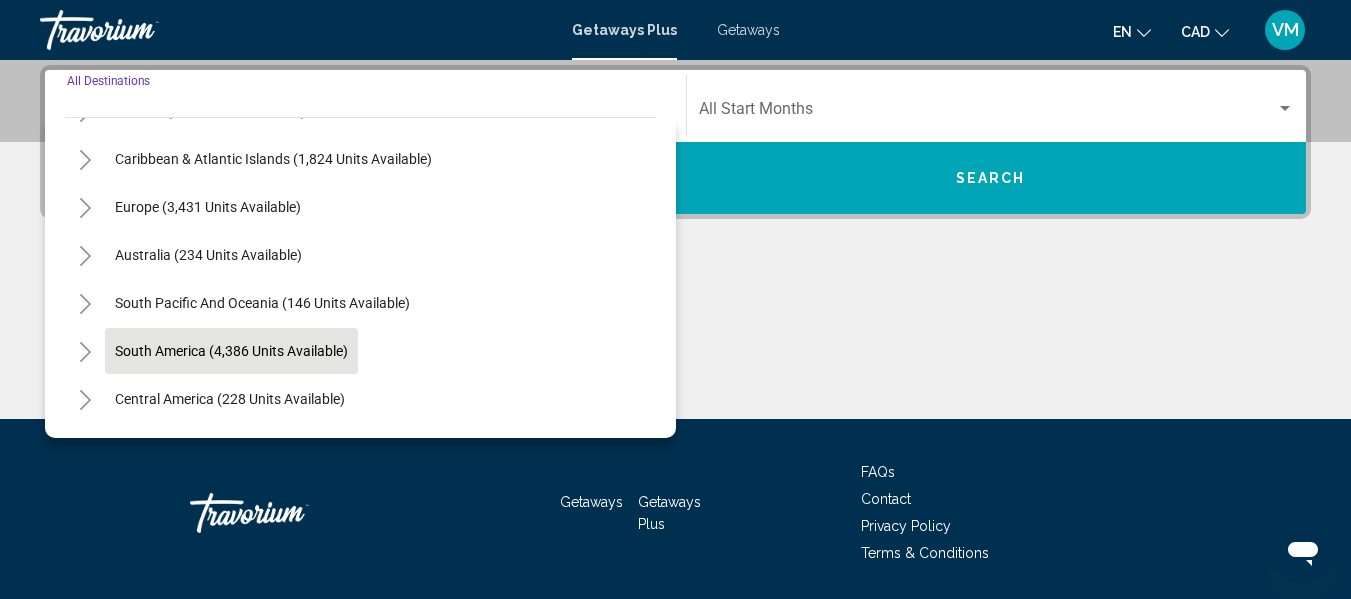 click on "South America (4,386 units available)" at bounding box center [230, 399] 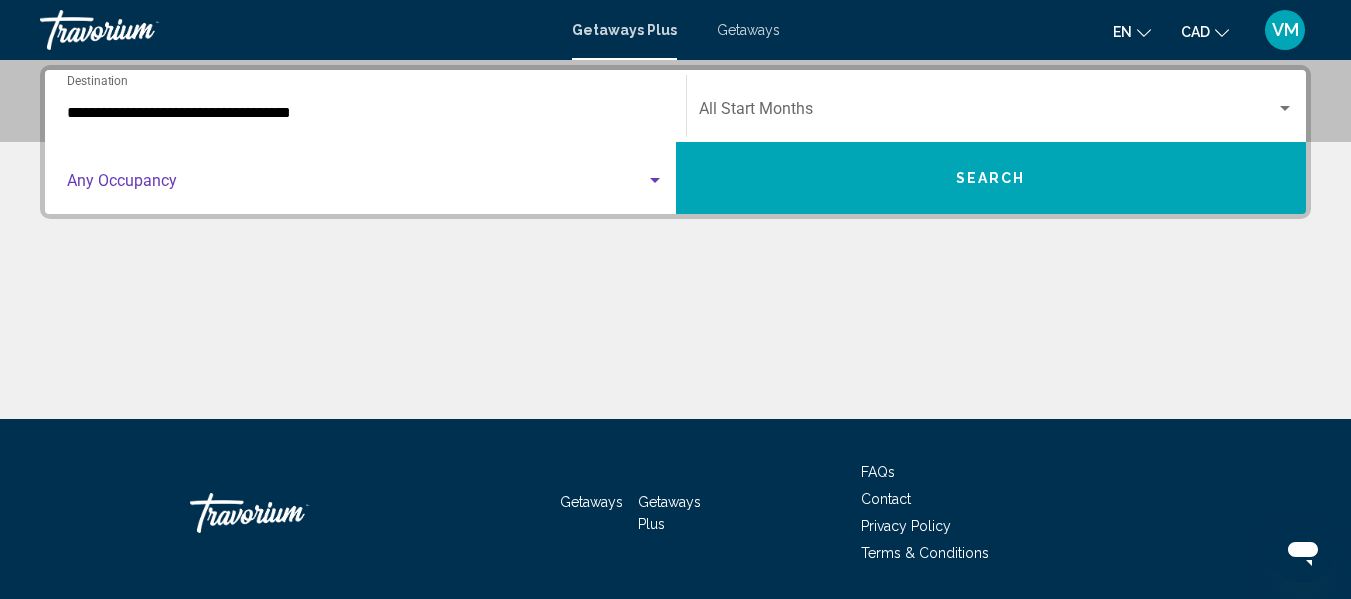 click at bounding box center [356, 185] 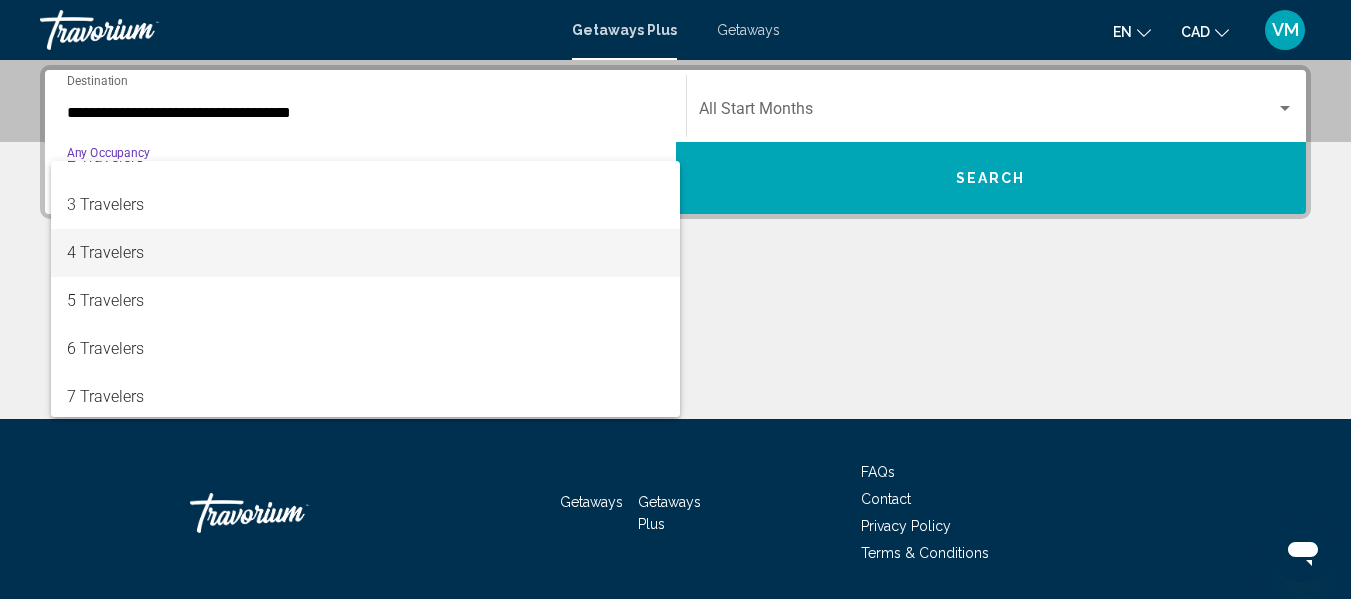scroll, scrollTop: 84, scrollLeft: 0, axis: vertical 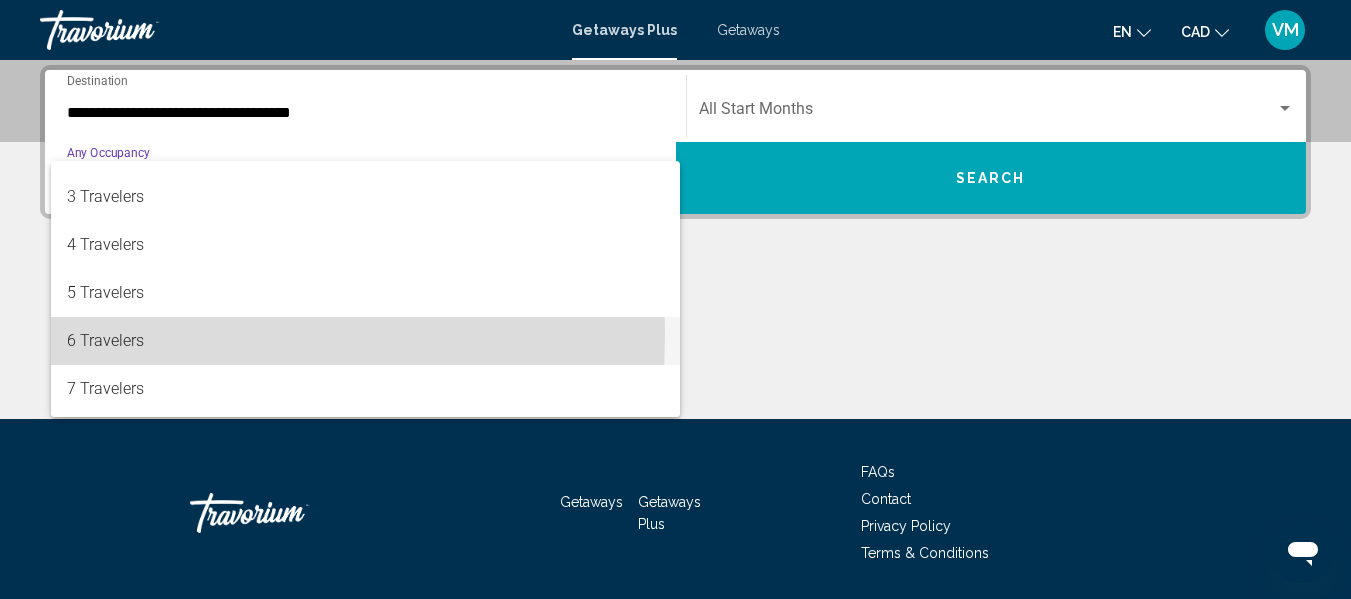 click on "6 Travelers" at bounding box center [365, 341] 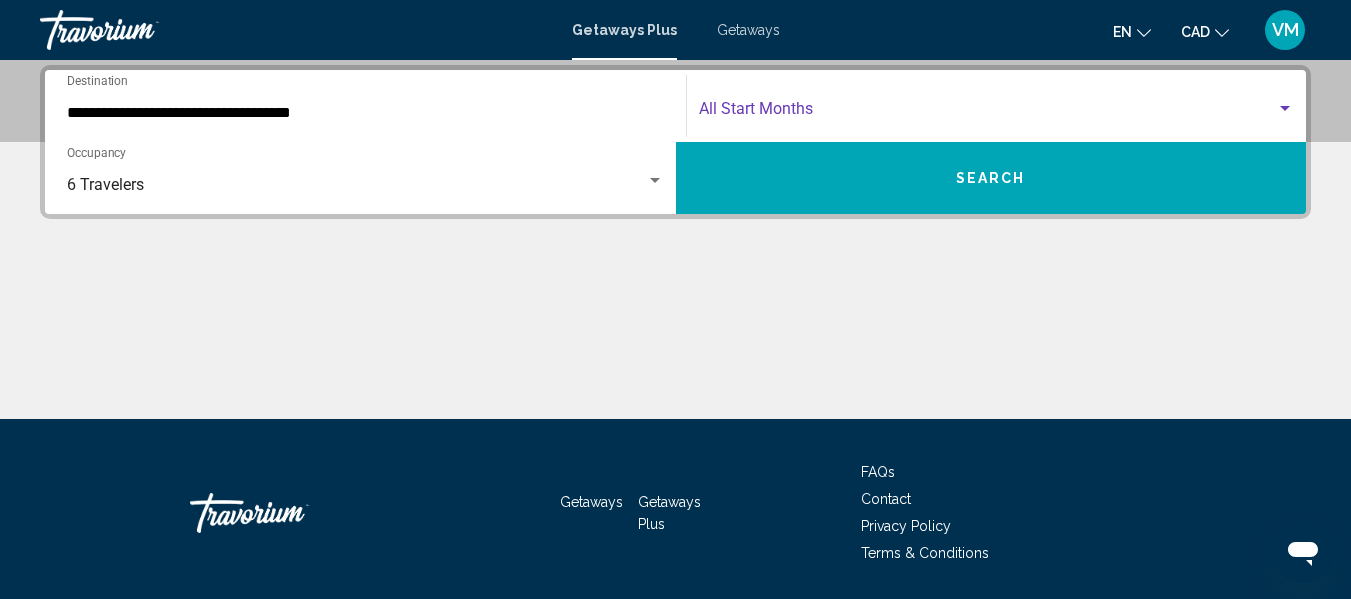 click at bounding box center (988, 113) 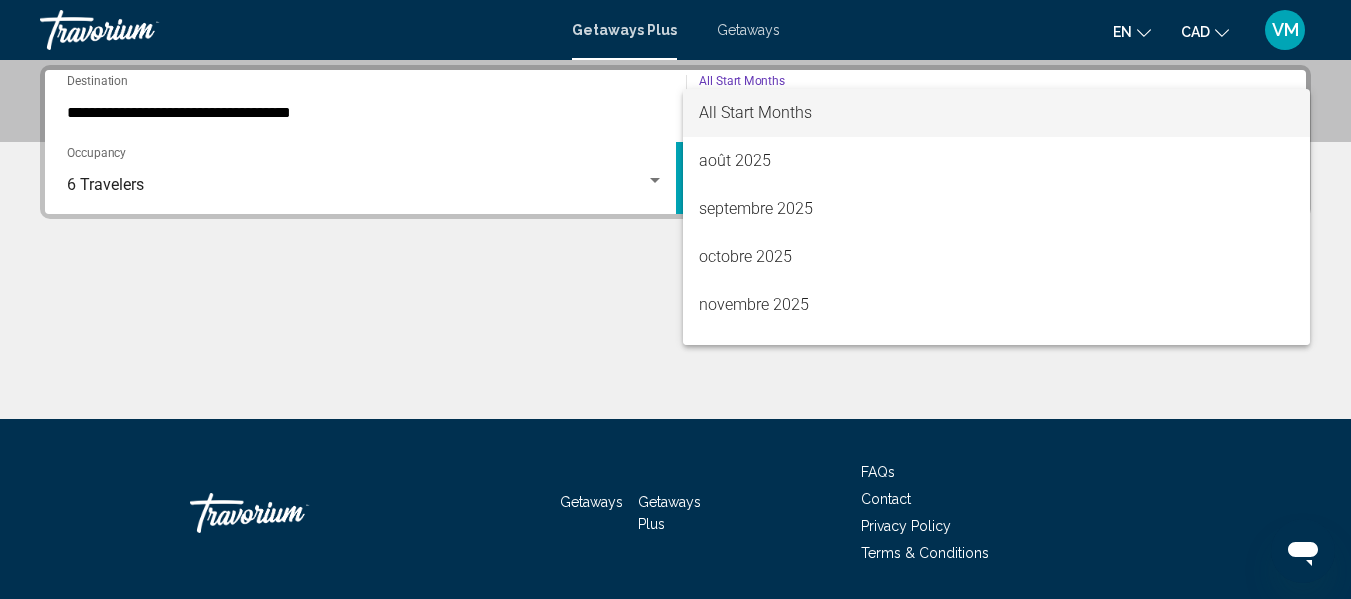 click on "All Start Months" at bounding box center [755, 112] 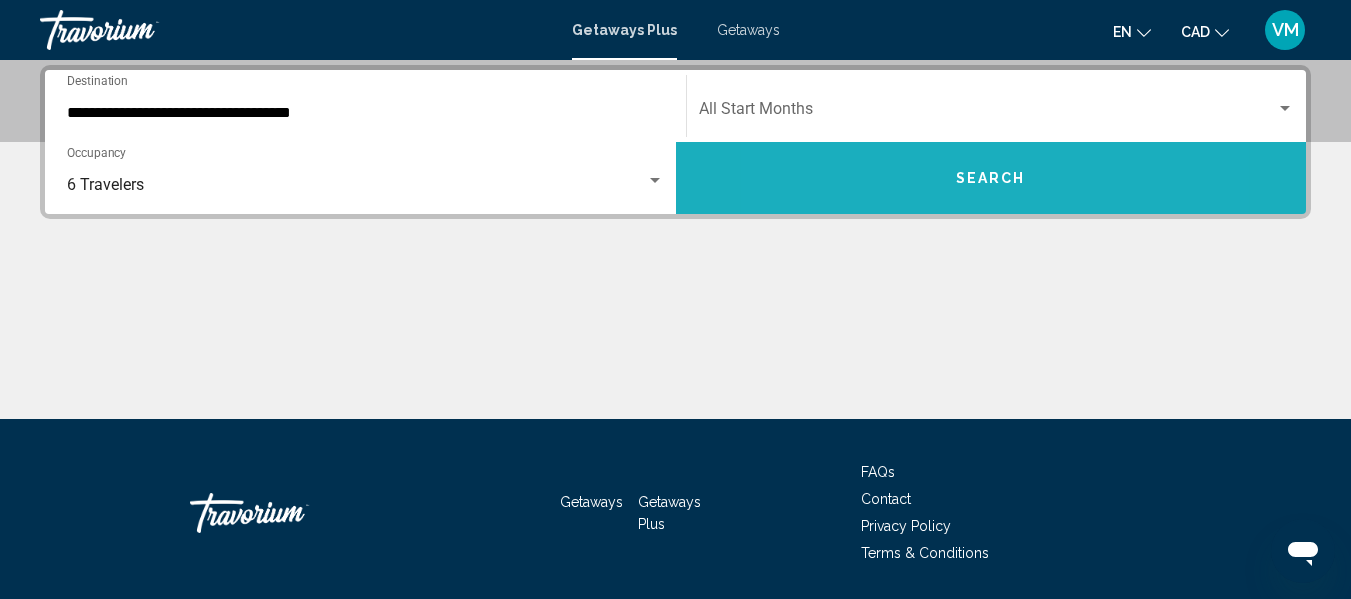 click on "Search" at bounding box center (991, 178) 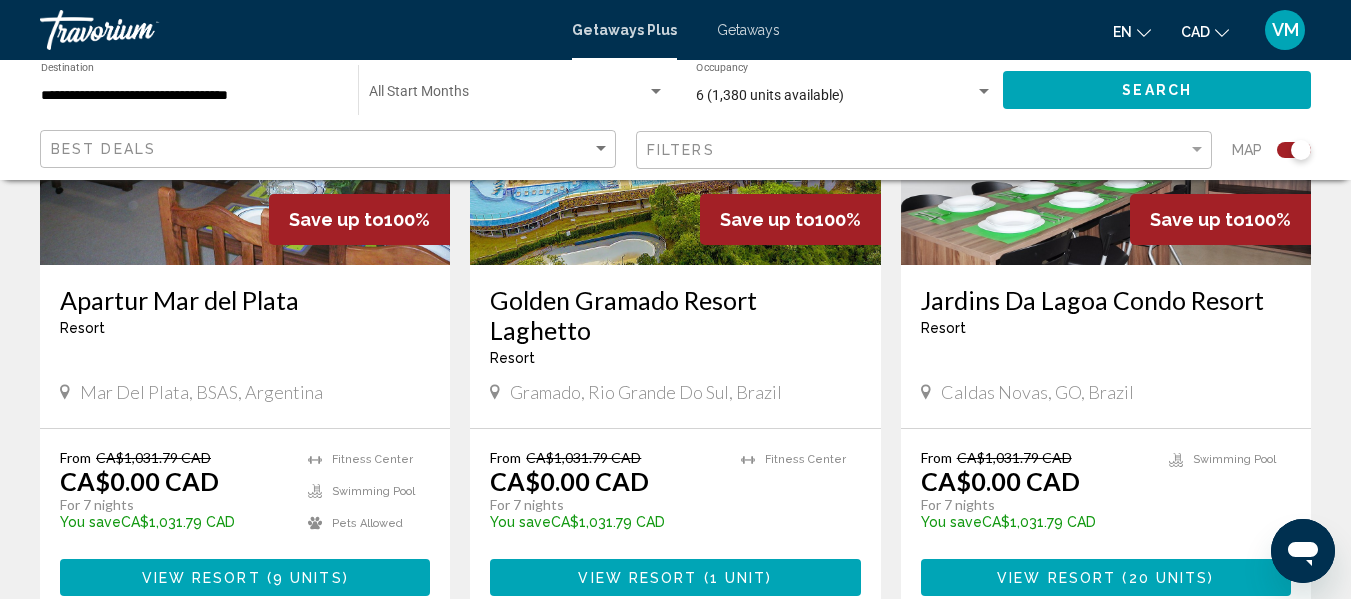 scroll, scrollTop: 946, scrollLeft: 0, axis: vertical 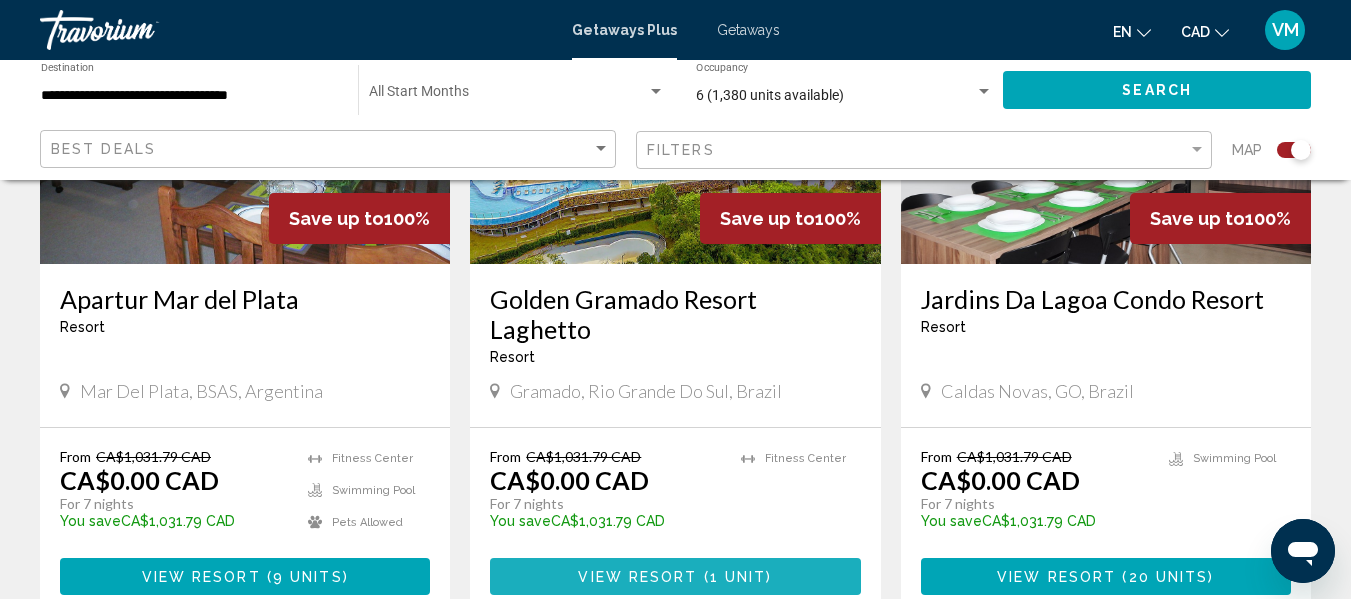 click on "View Resort" at bounding box center (637, 577) 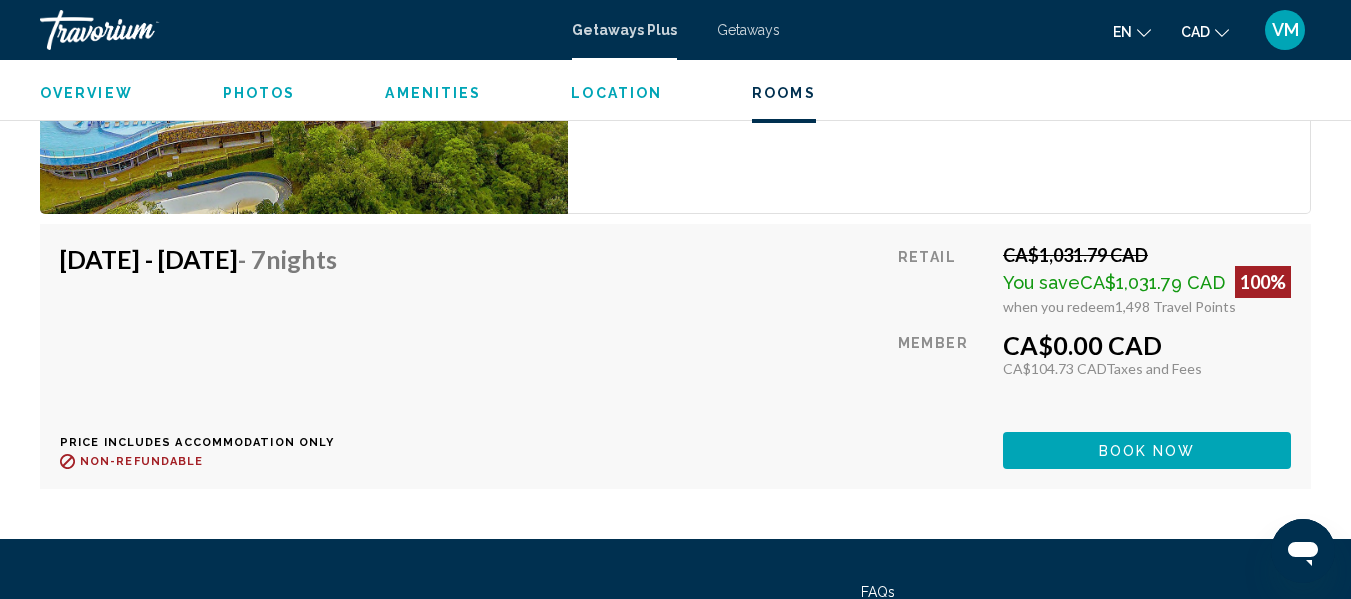 scroll, scrollTop: 3401, scrollLeft: 0, axis: vertical 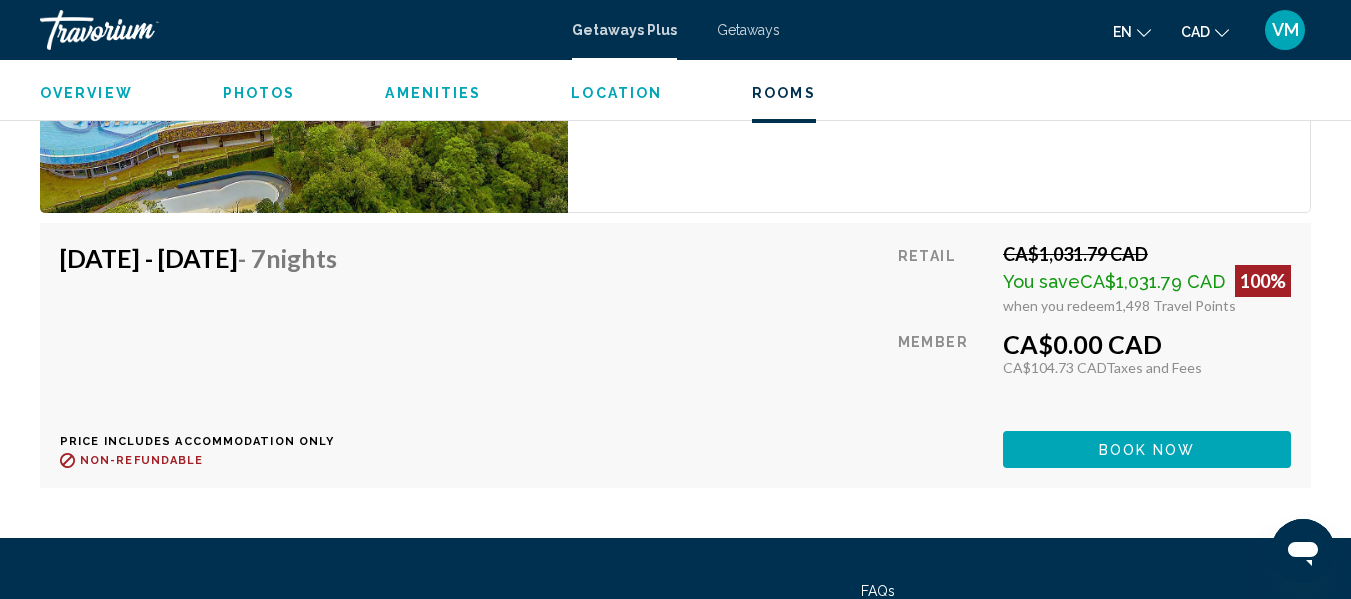 click on "Book now" at bounding box center [1147, 450] 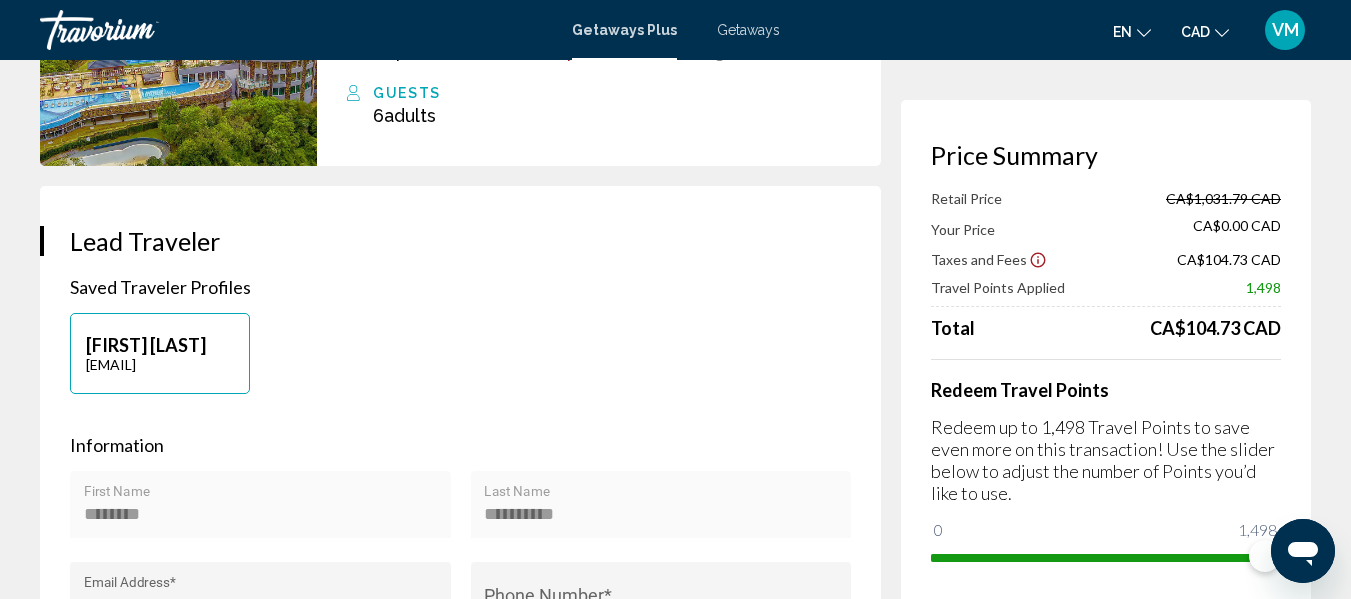 scroll, scrollTop: 256, scrollLeft: 0, axis: vertical 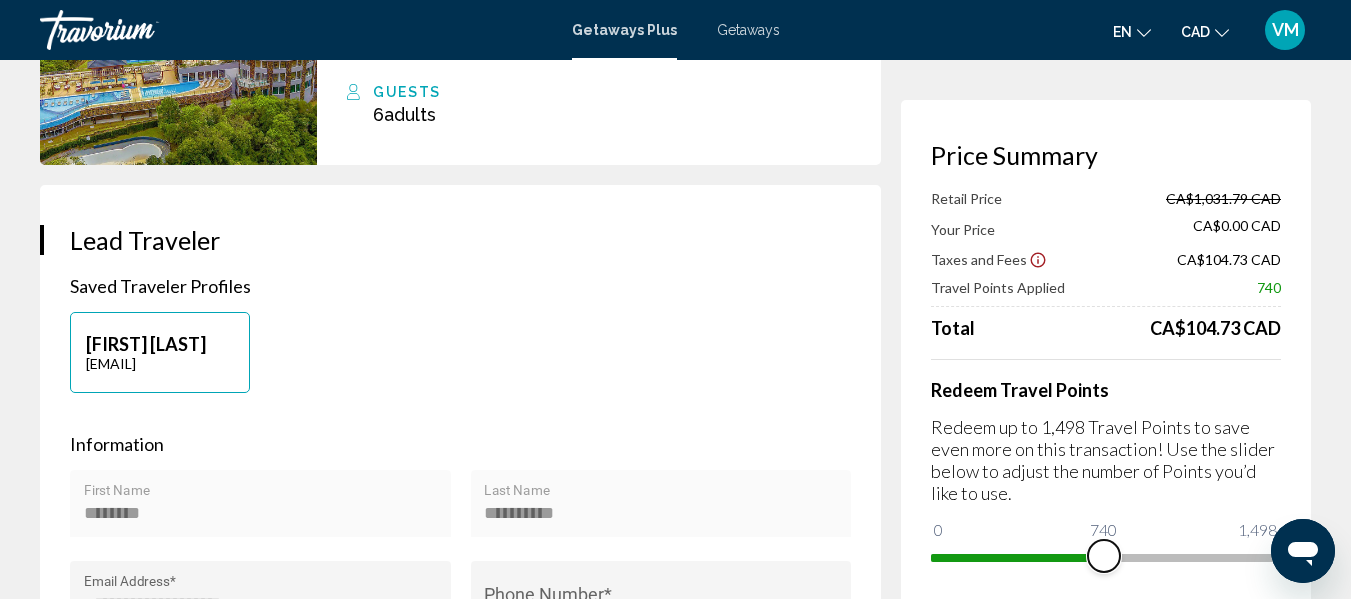drag, startPoint x: 1254, startPoint y: 558, endPoint x: 1104, endPoint y: 555, distance: 150.03 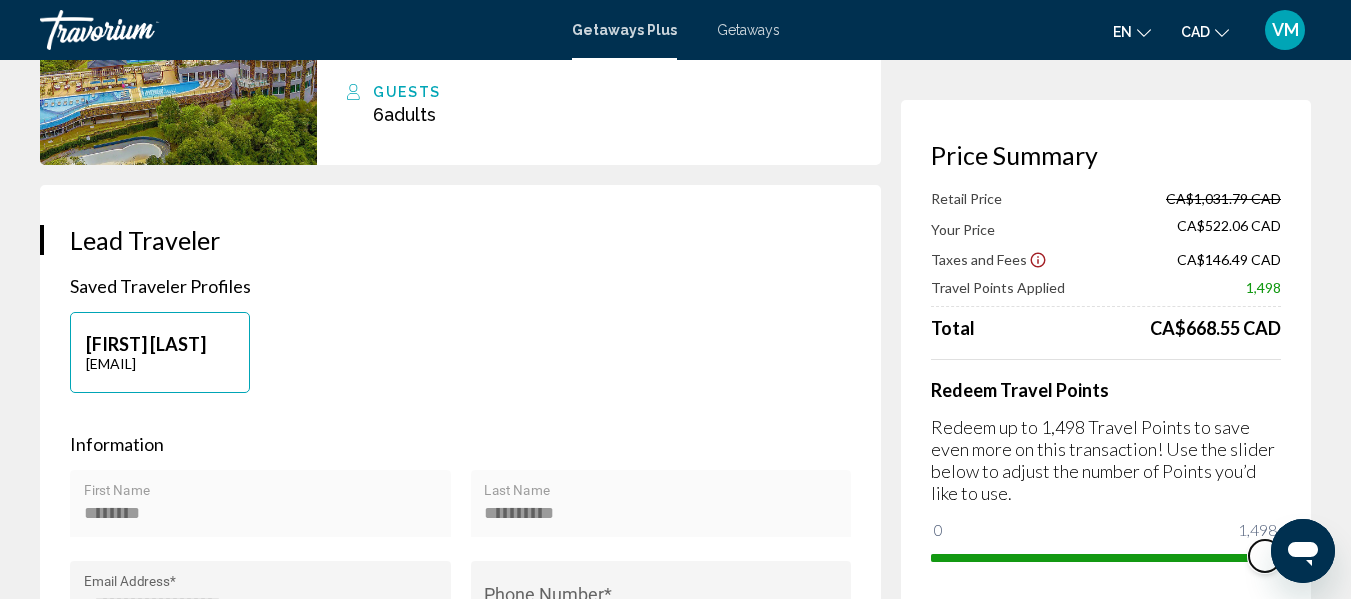 drag, startPoint x: 2375, startPoint y: 1074, endPoint x: 1283, endPoint y: 544, distance: 1213.822 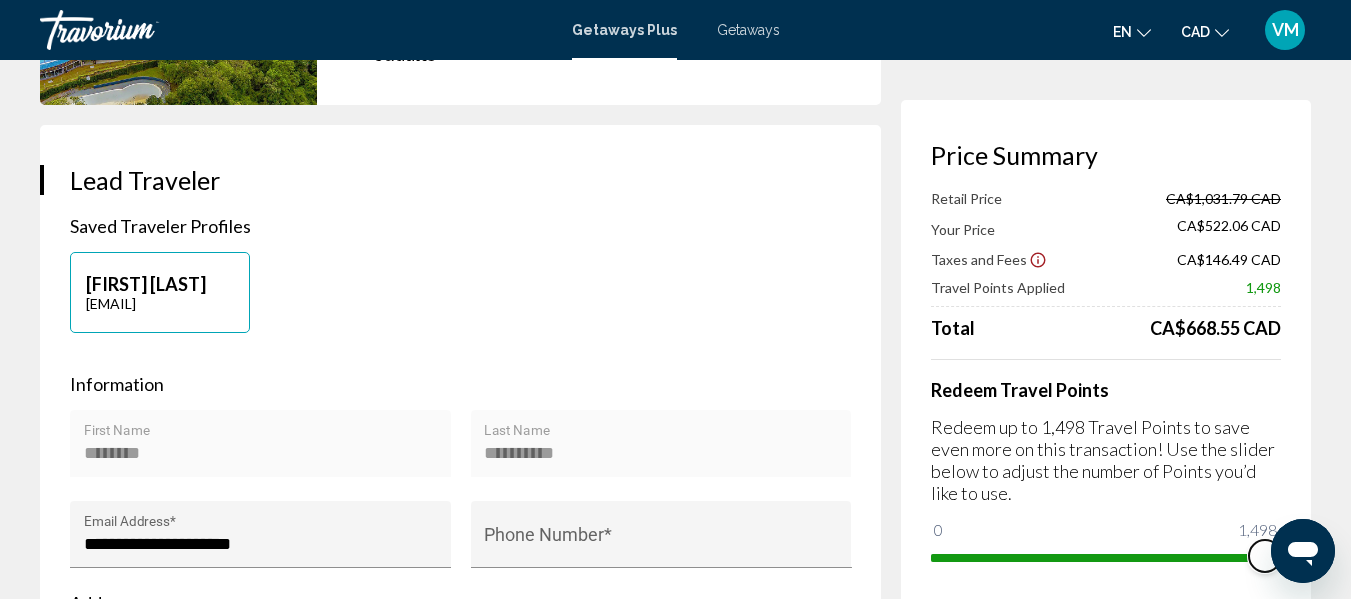 scroll, scrollTop: 317, scrollLeft: 0, axis: vertical 